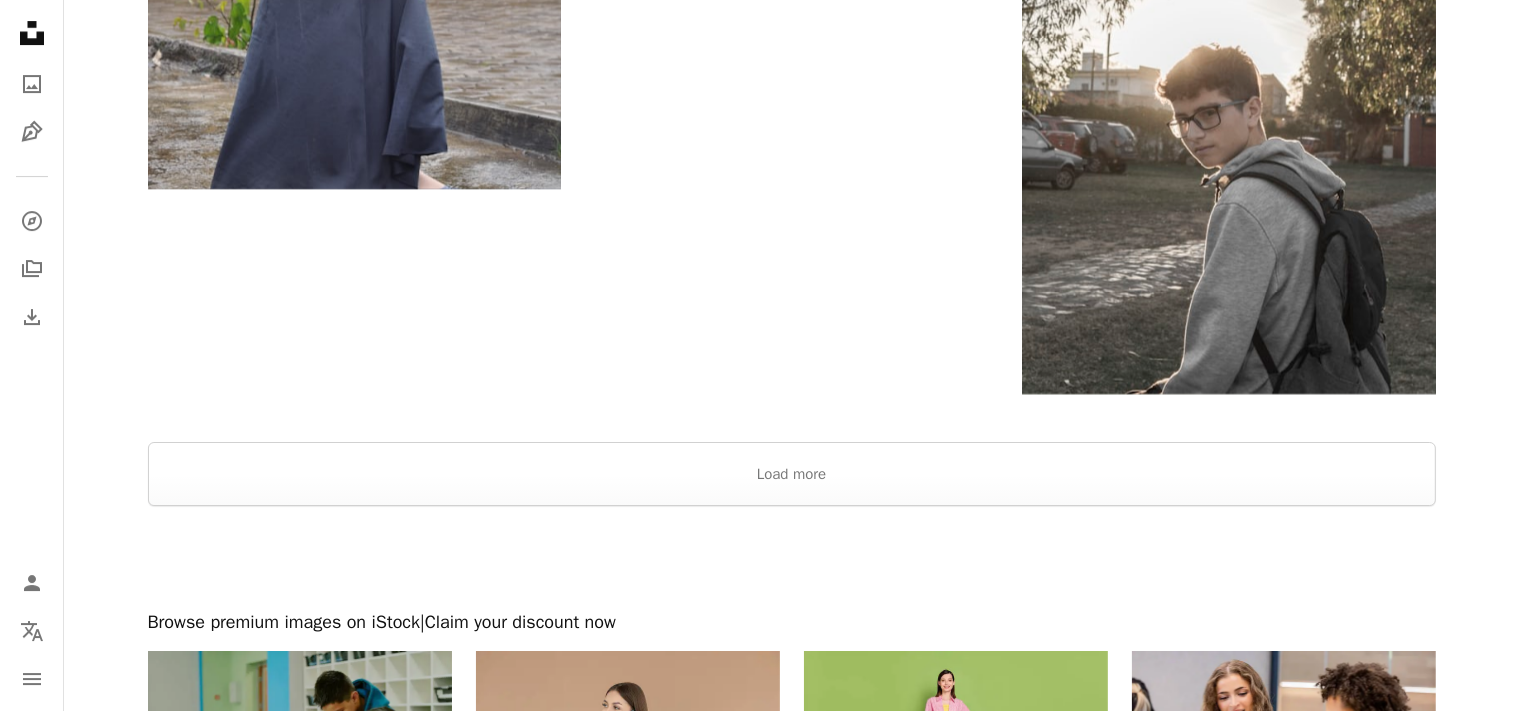 scroll, scrollTop: 6857, scrollLeft: 0, axis: vertical 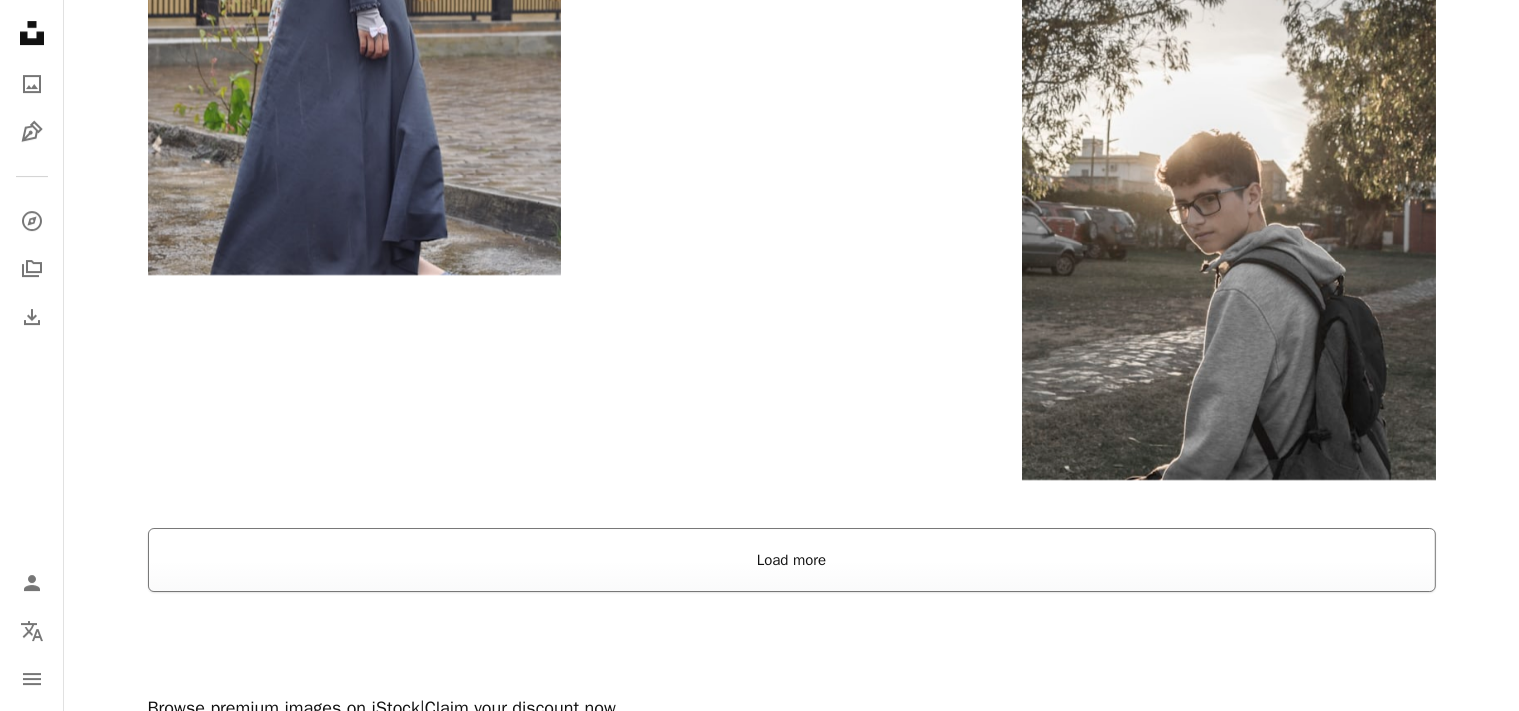 click on "Load more" at bounding box center (792, 560) 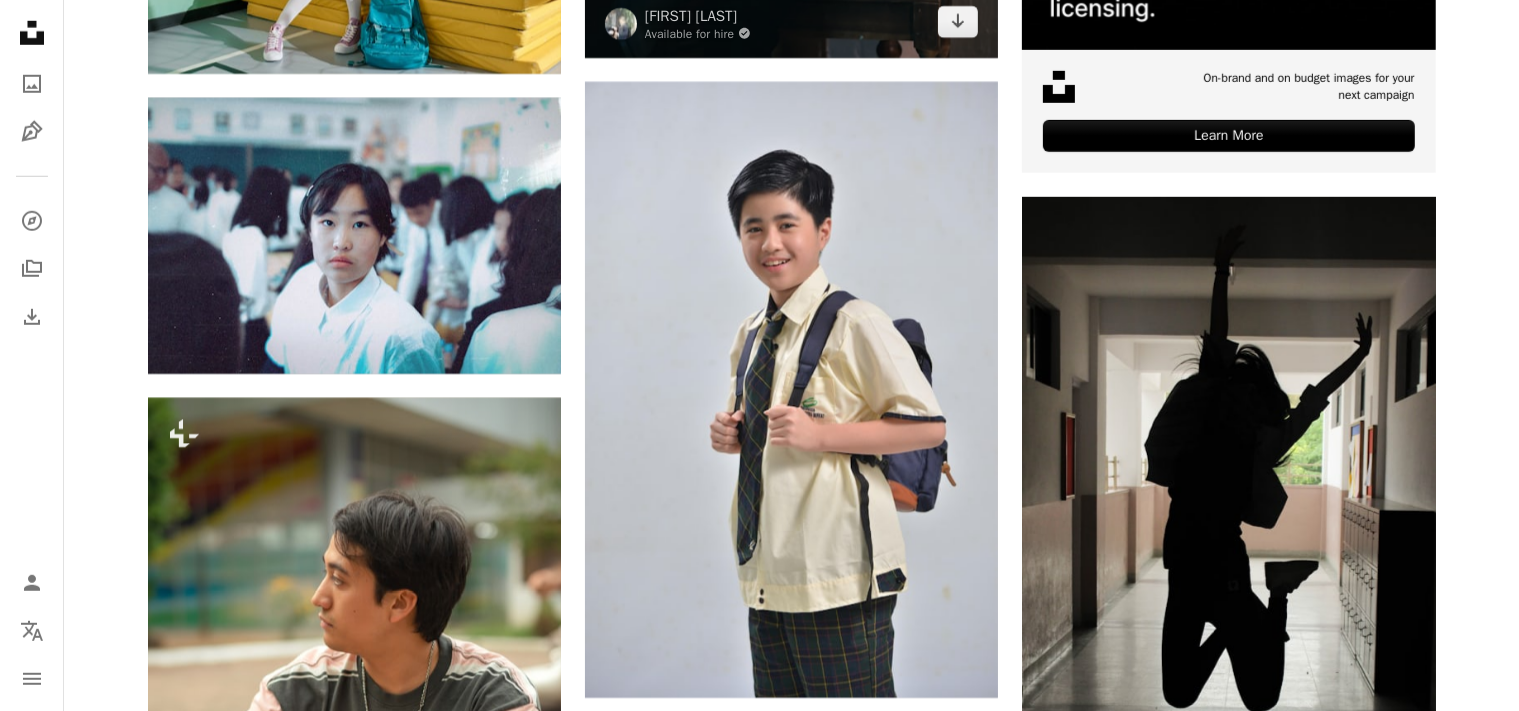 scroll, scrollTop: 9237, scrollLeft: 0, axis: vertical 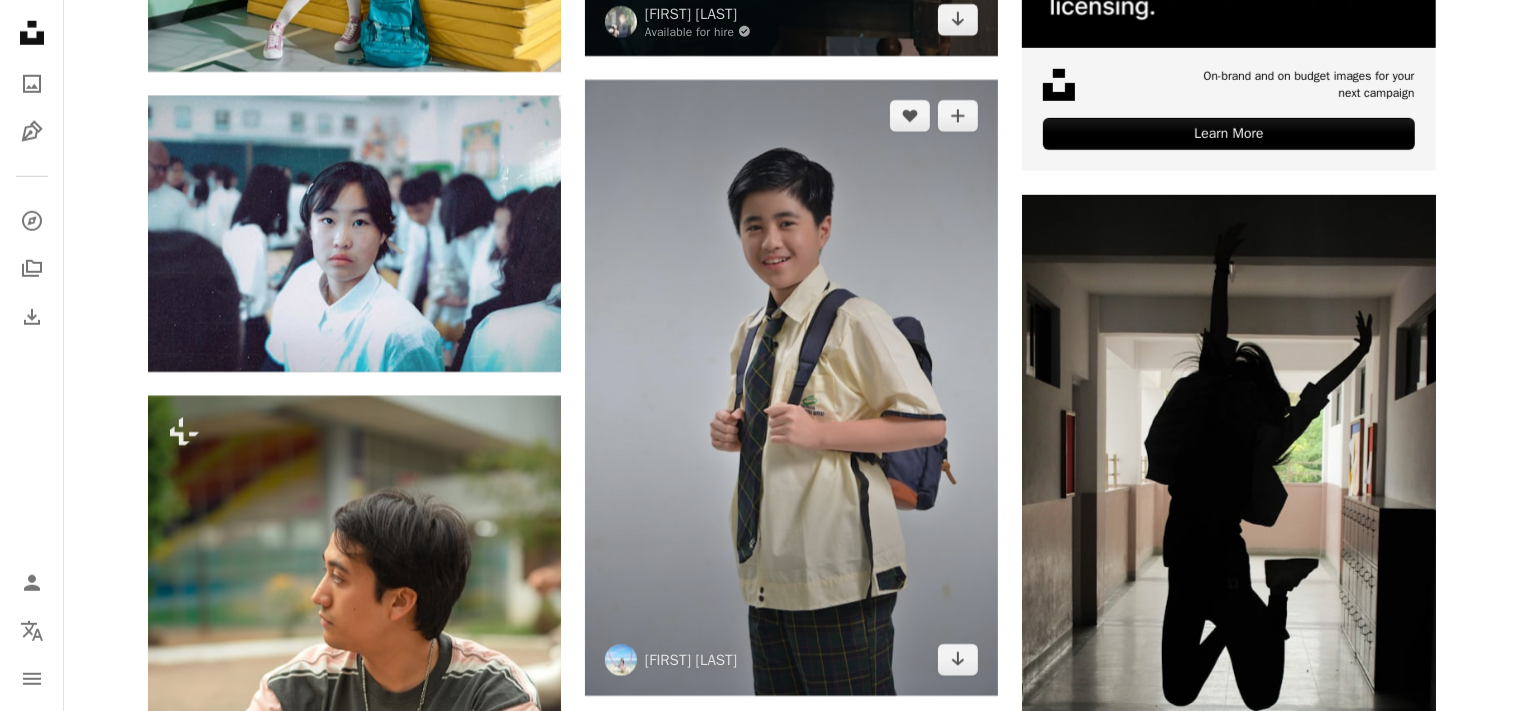 click at bounding box center [791, 388] 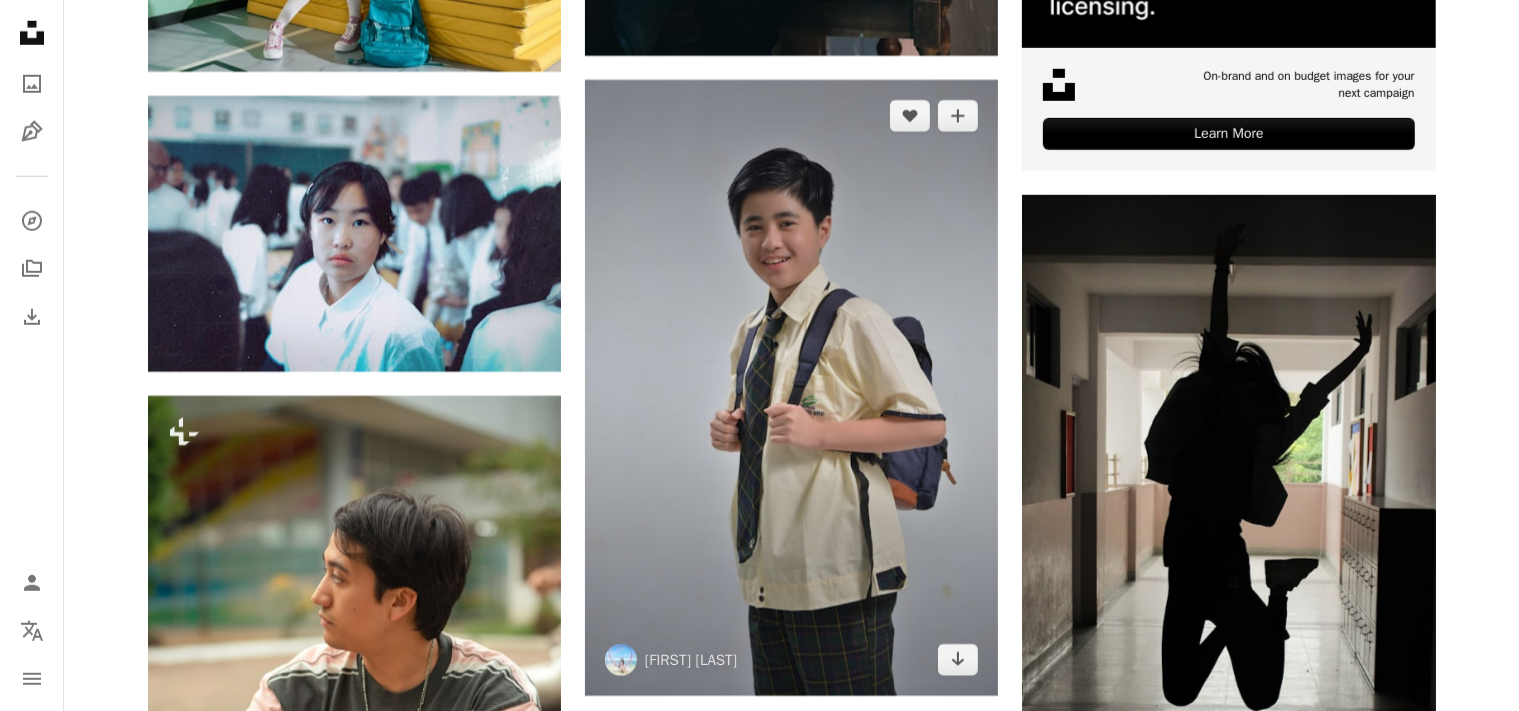 click at bounding box center [791, 388] 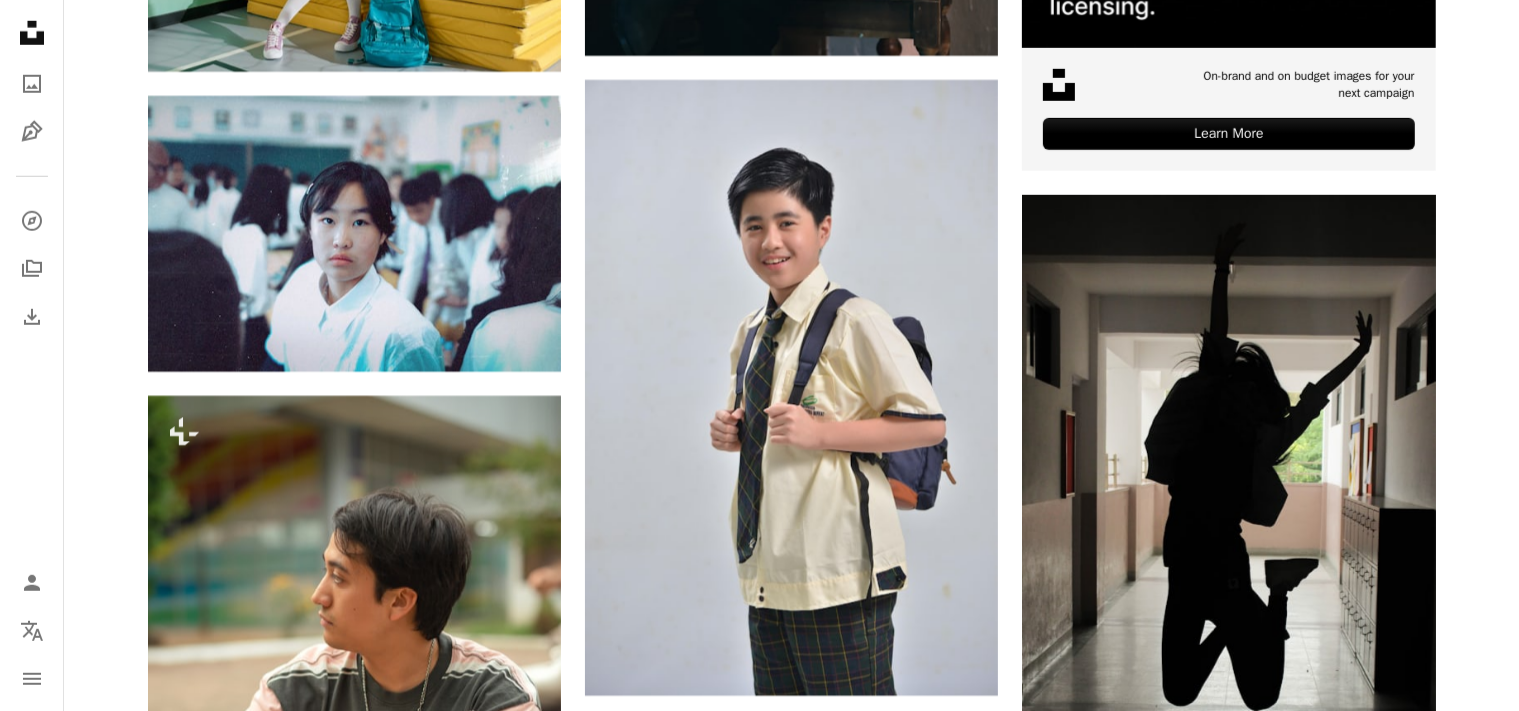 click on "Photo by  [FIRST] [LAST]  on  Unsplash" at bounding box center (791, -2052) 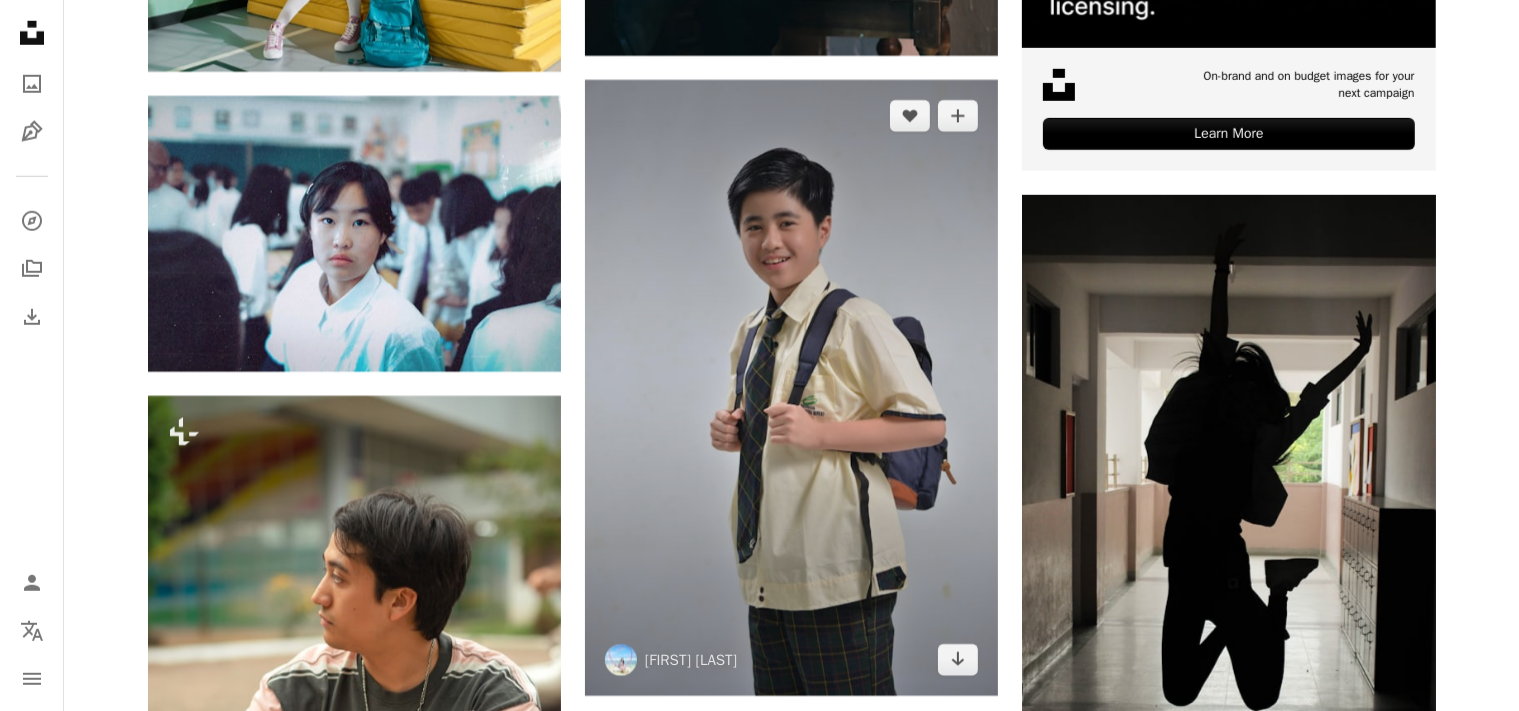 click at bounding box center [791, 388] 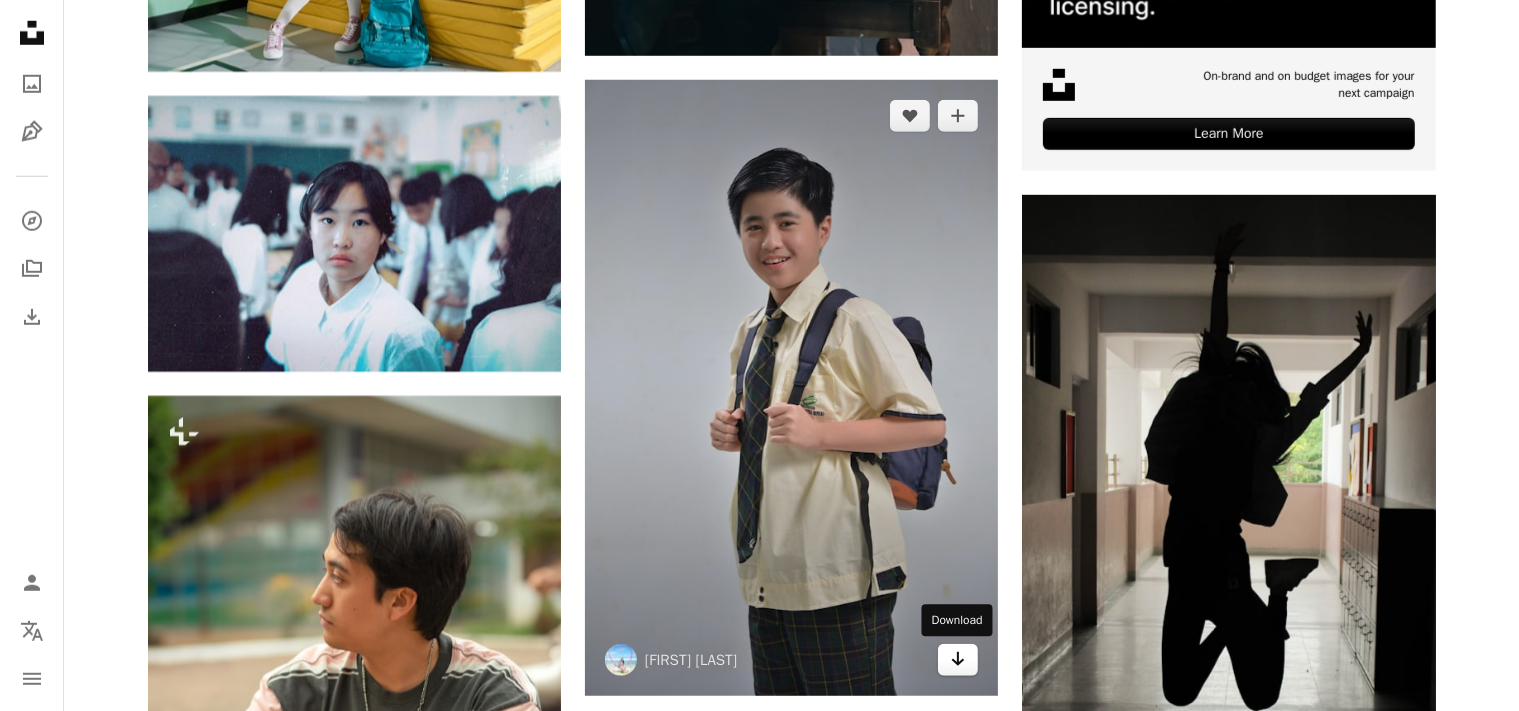 click on "Arrow pointing down" 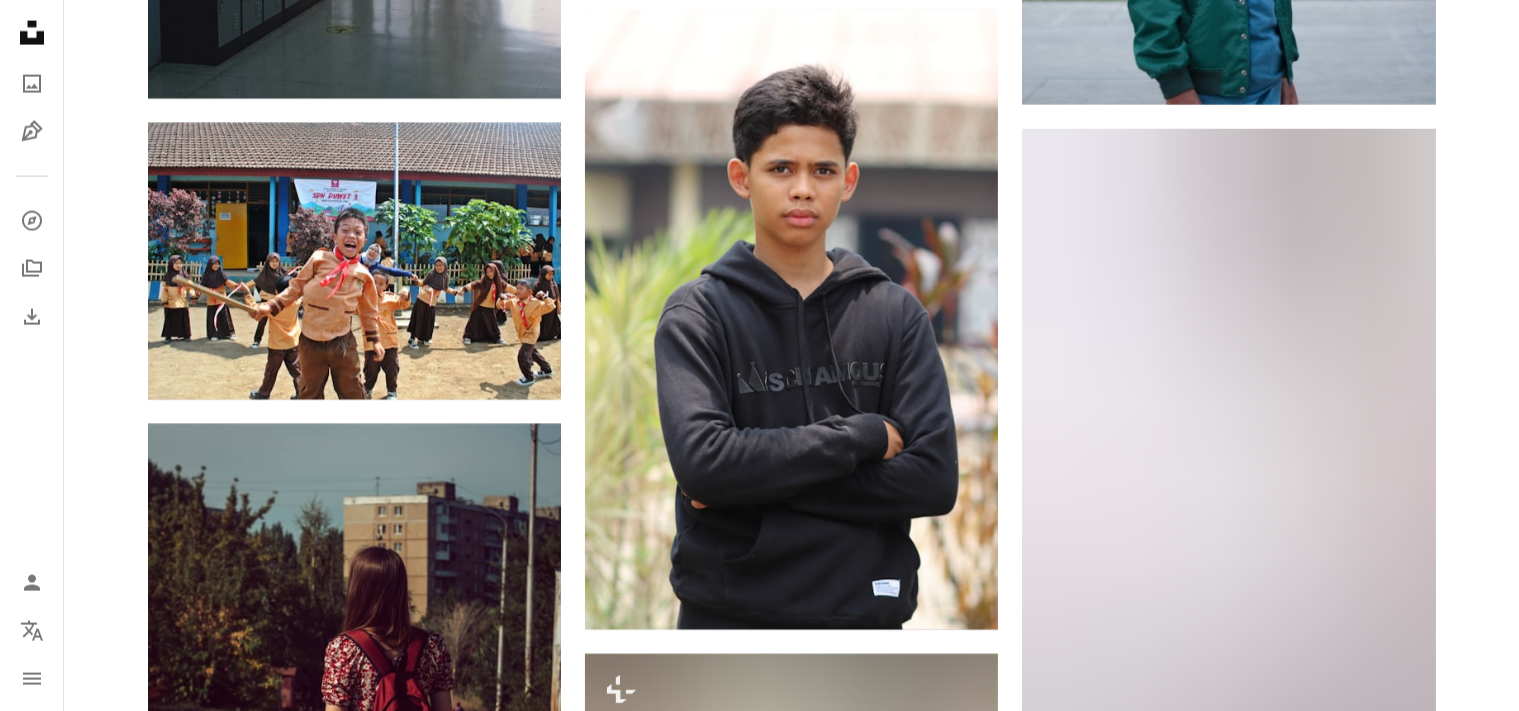 scroll, scrollTop: 10595, scrollLeft: 0, axis: vertical 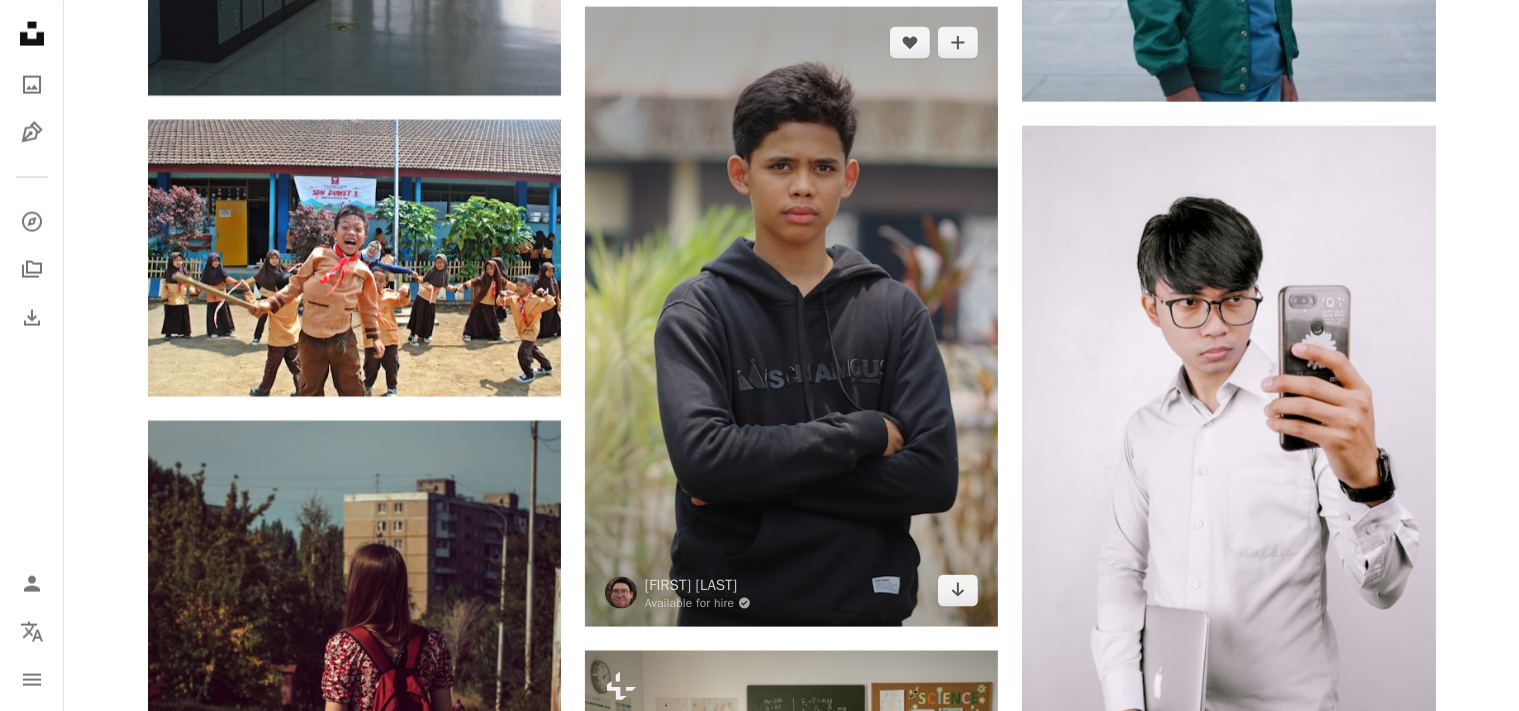 click at bounding box center (791, 316) 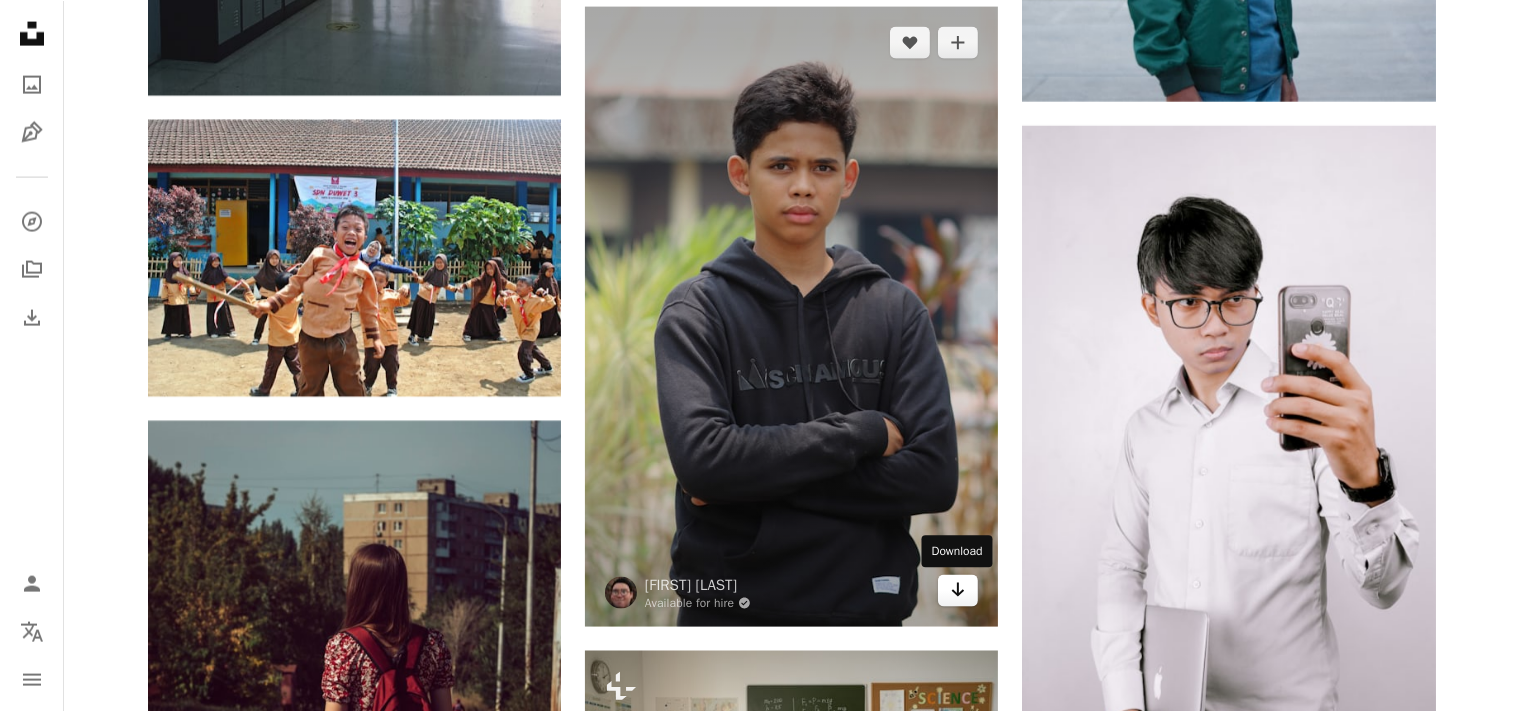click 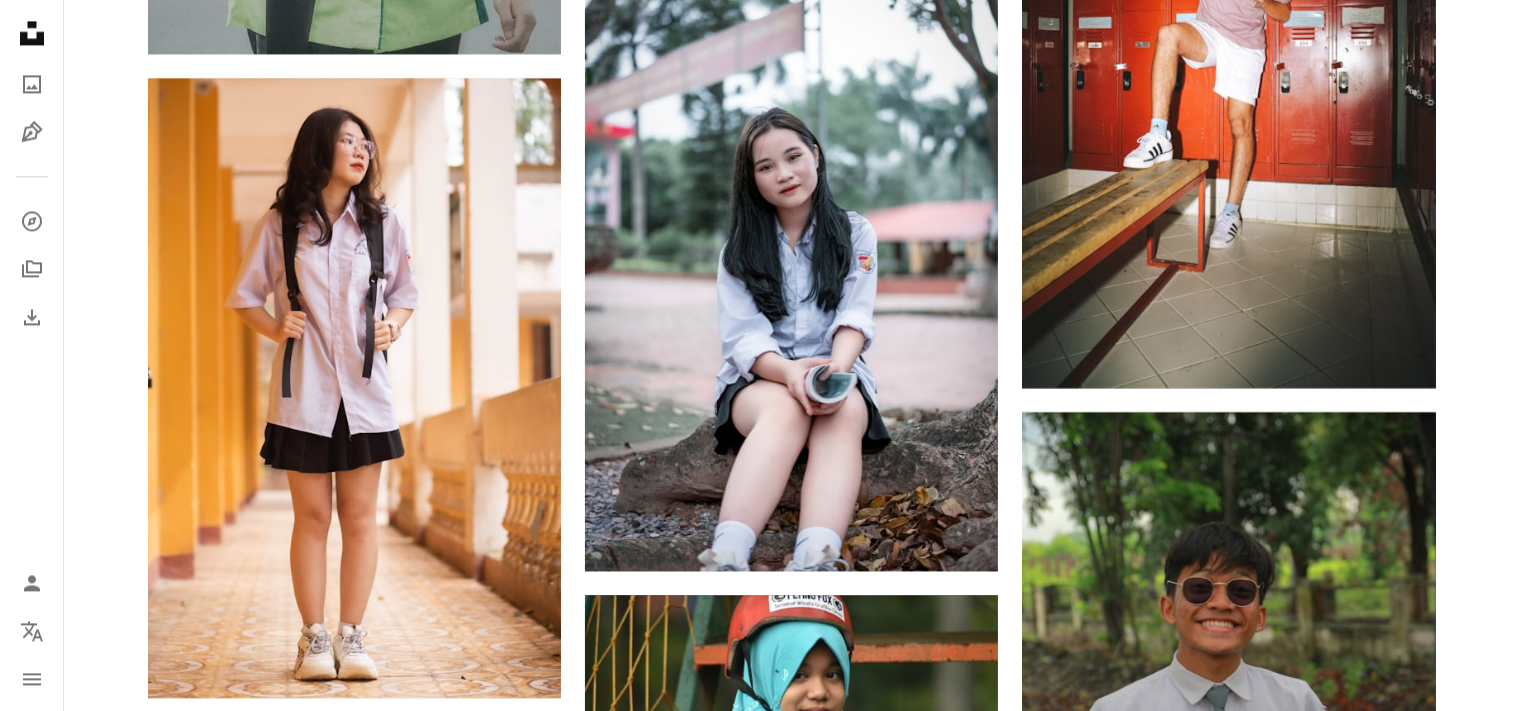 scroll, scrollTop: 12183, scrollLeft: 0, axis: vertical 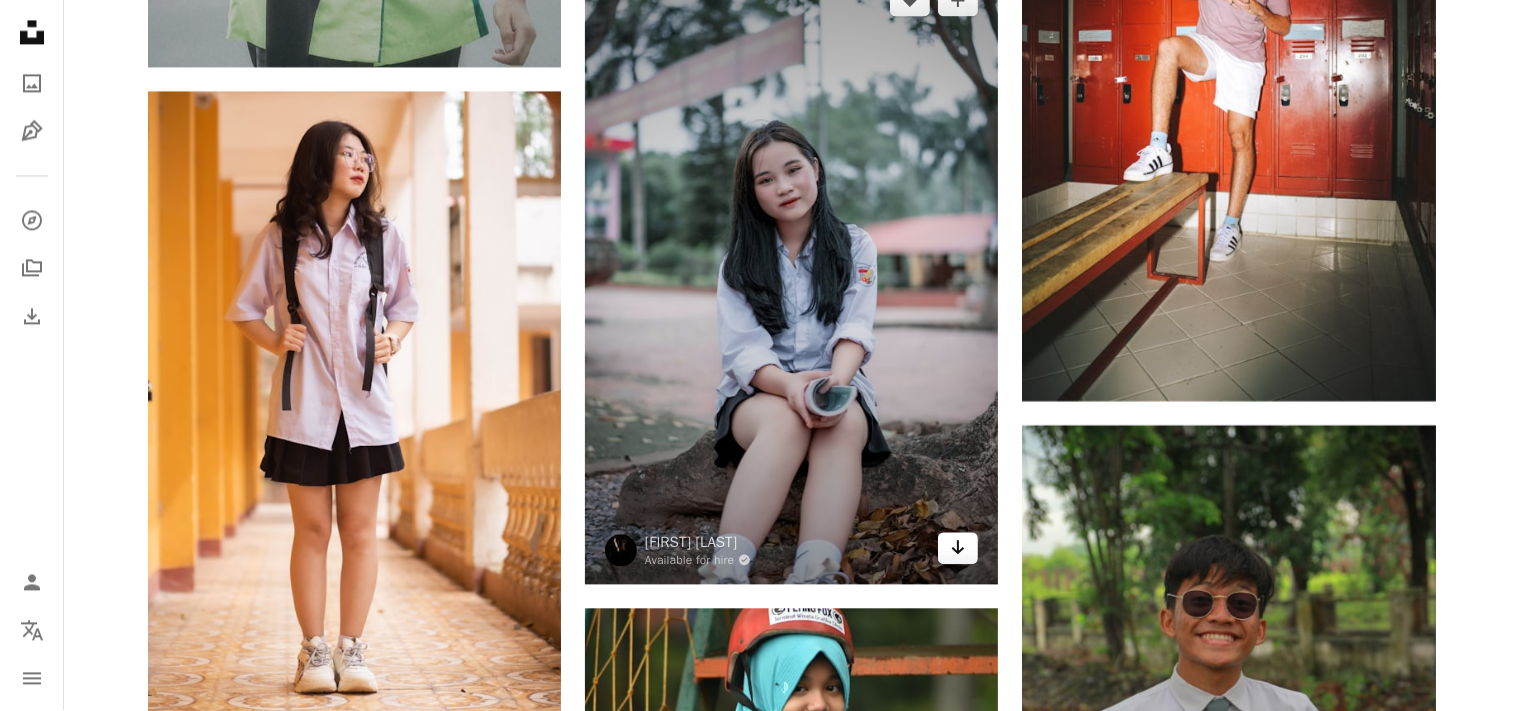 click on "Arrow pointing down" 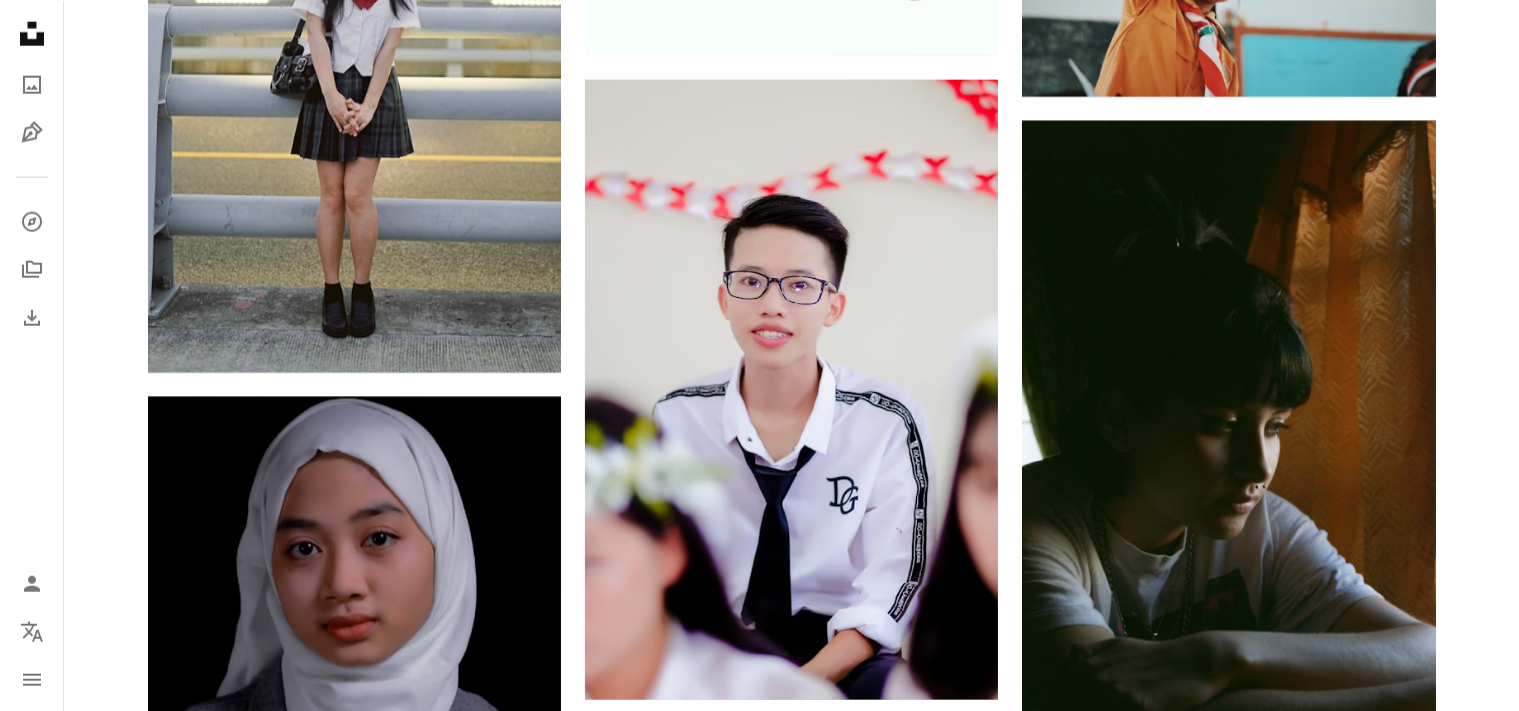 scroll, scrollTop: 17497, scrollLeft: 0, axis: vertical 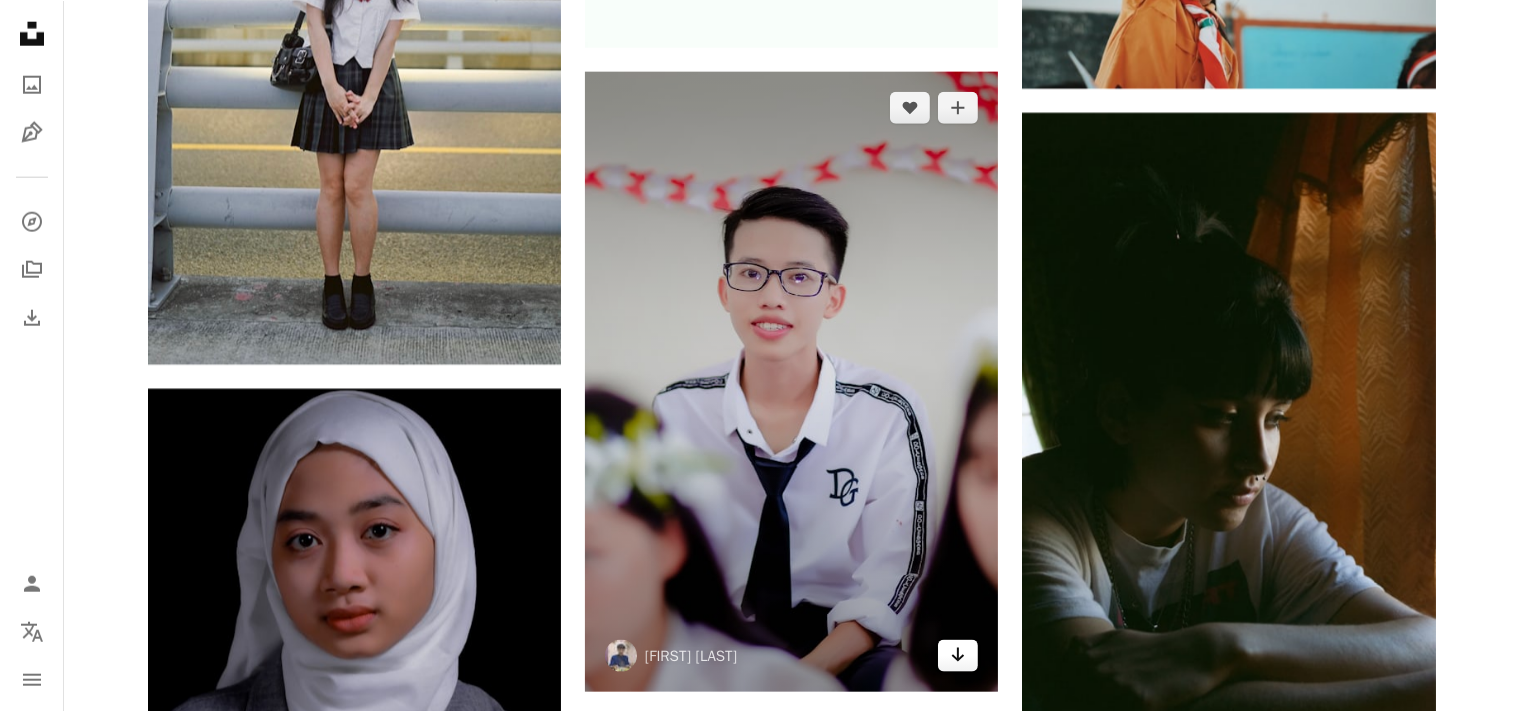 click 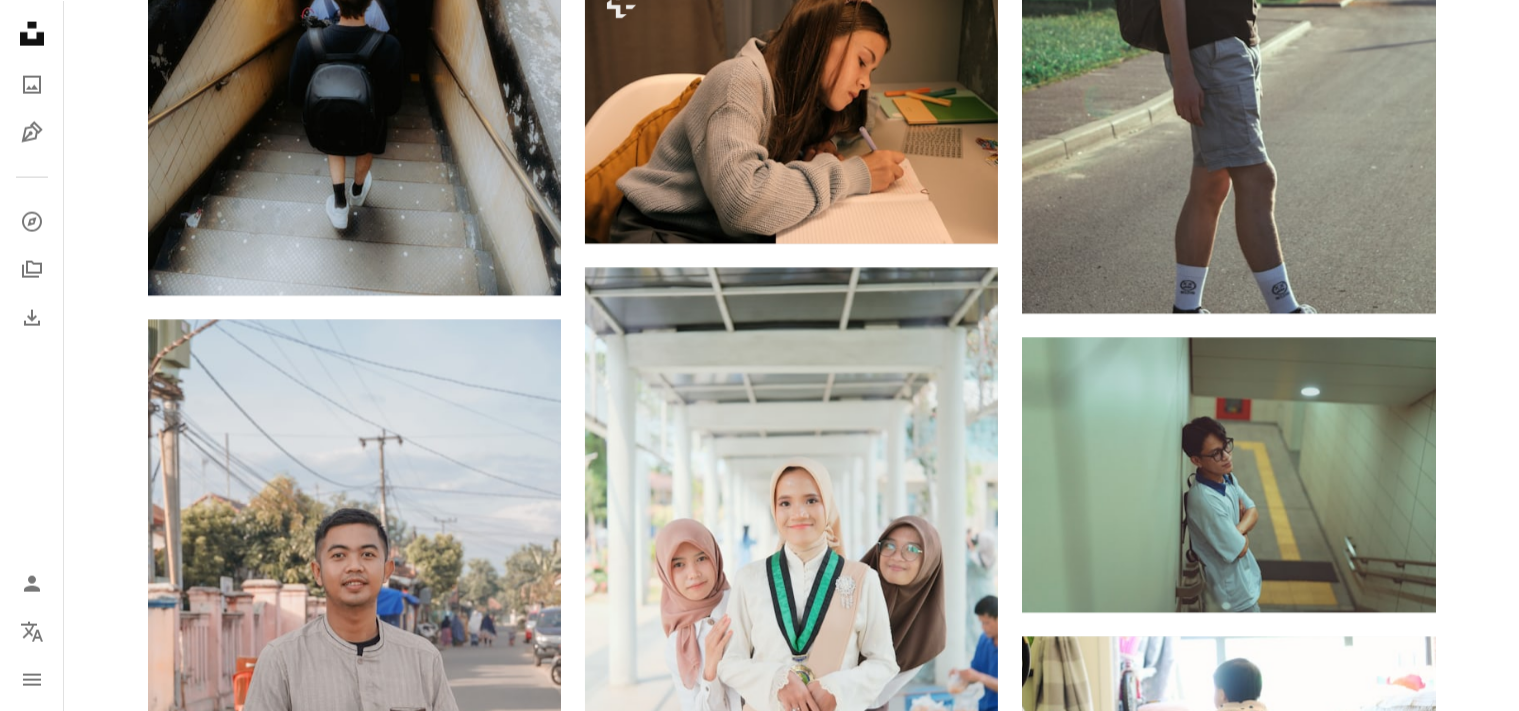 scroll, scrollTop: 25420, scrollLeft: 0, axis: vertical 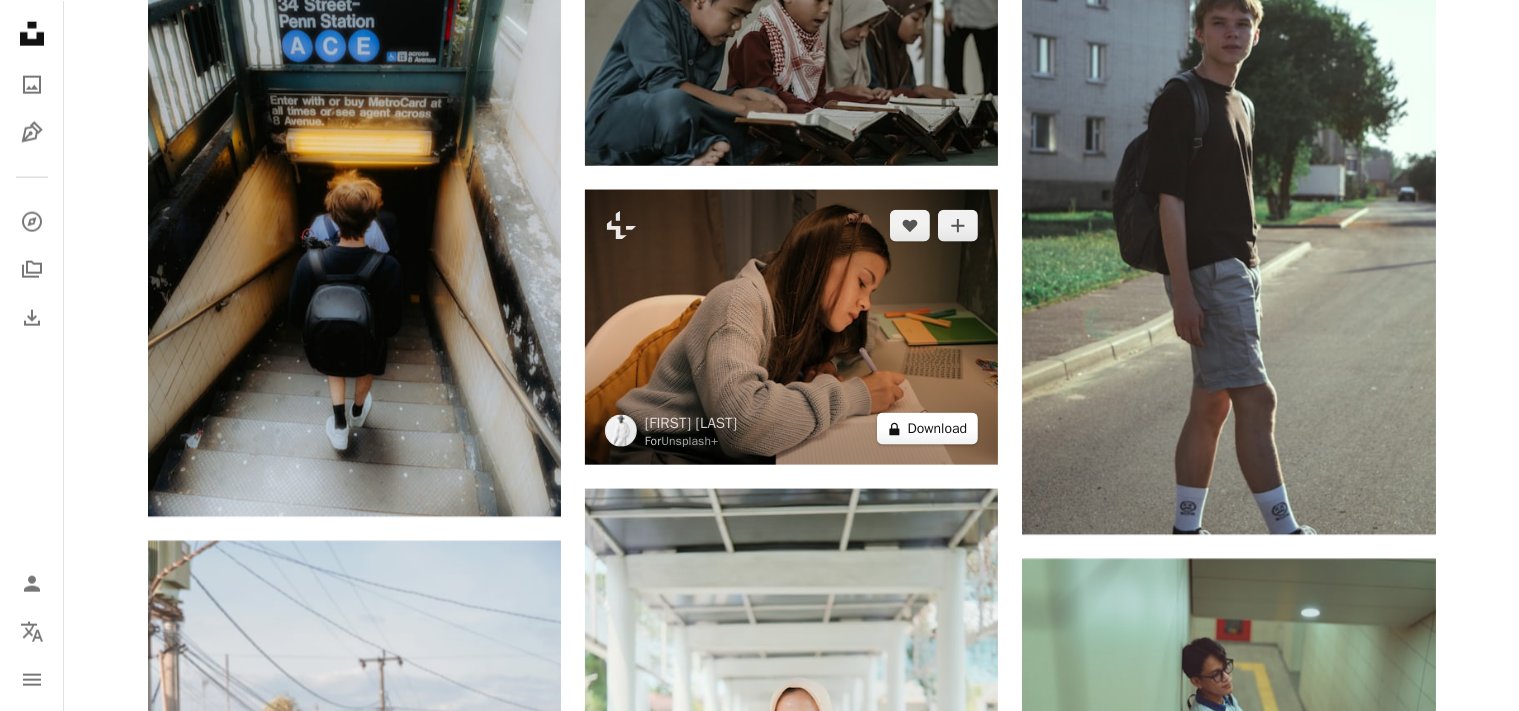 click on "A lock Download" at bounding box center (928, 428) 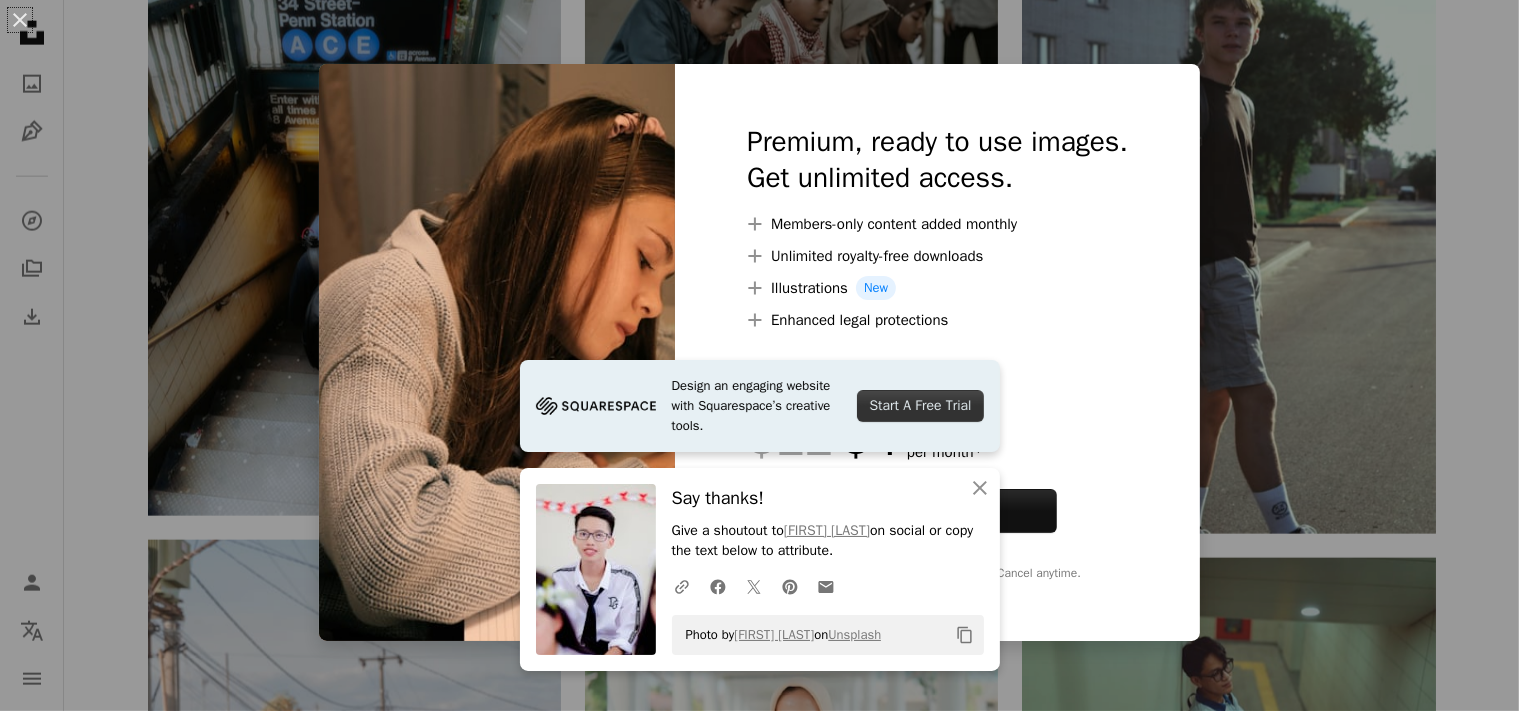 click on "An X shape Design an engaging website with Squarespace’s creative tools. Start A Free Trial An X shape Close Say thanks! Give a shoutout to  [FIRST] [LAST]  on social or copy the text below to attribute. A URL sharing icon (chains) Facebook icon X (formerly Twitter) icon Pinterest icon An envelope Photo by  [FIRST] [LAST]  on  Unsplash
Copy content Premium, ready to use images. Get unlimited access. A plus sign Members-only content added monthly A plus sign Unlimited royalty-free downloads A plus sign Illustrations  New A plus sign Enhanced legal protections yearly 66%  off monthly $12   $4 USD per month * Get  Unsplash+ * When paid annually, billed upfront  $48 Taxes where applicable. Renews automatically. Cancel anytime." at bounding box center (759, 355) 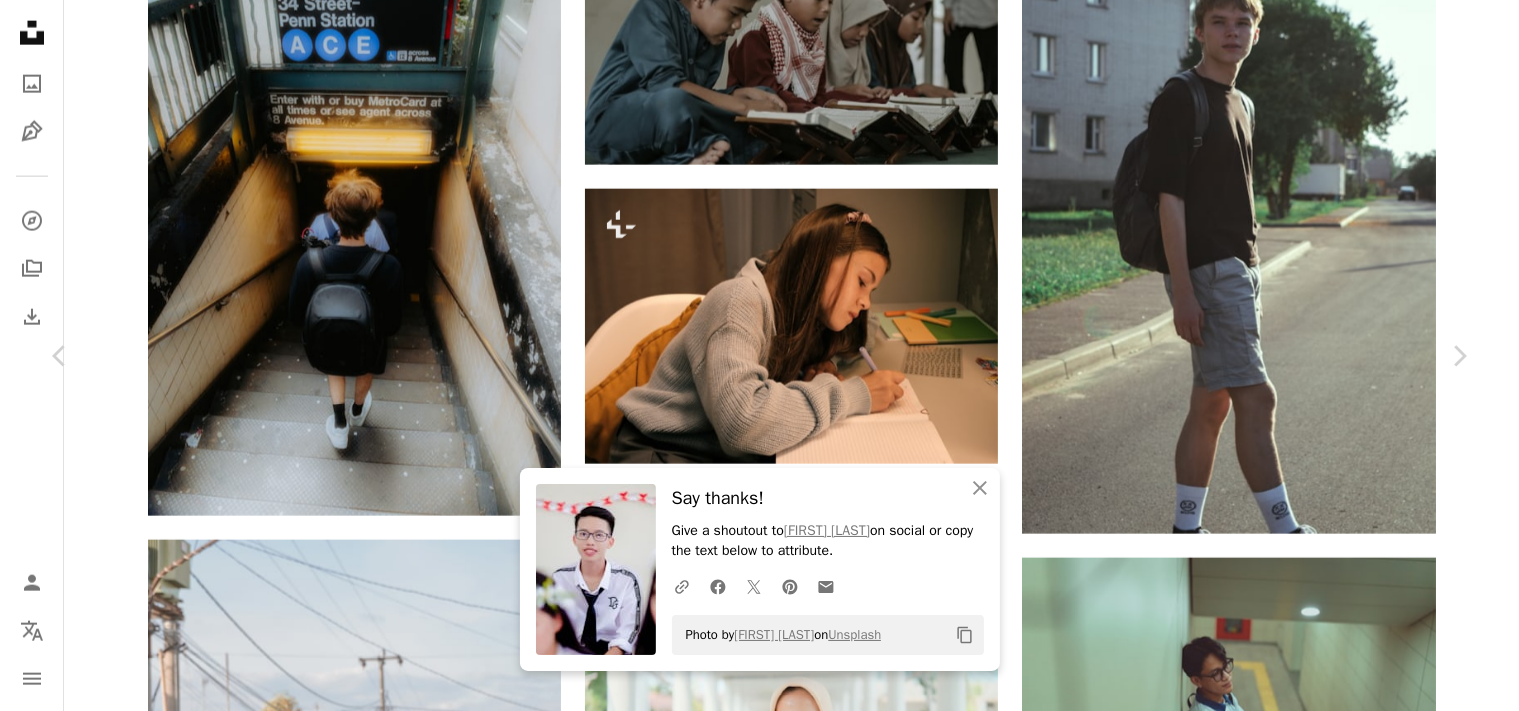 scroll, scrollTop: 25420, scrollLeft: 0, axis: vertical 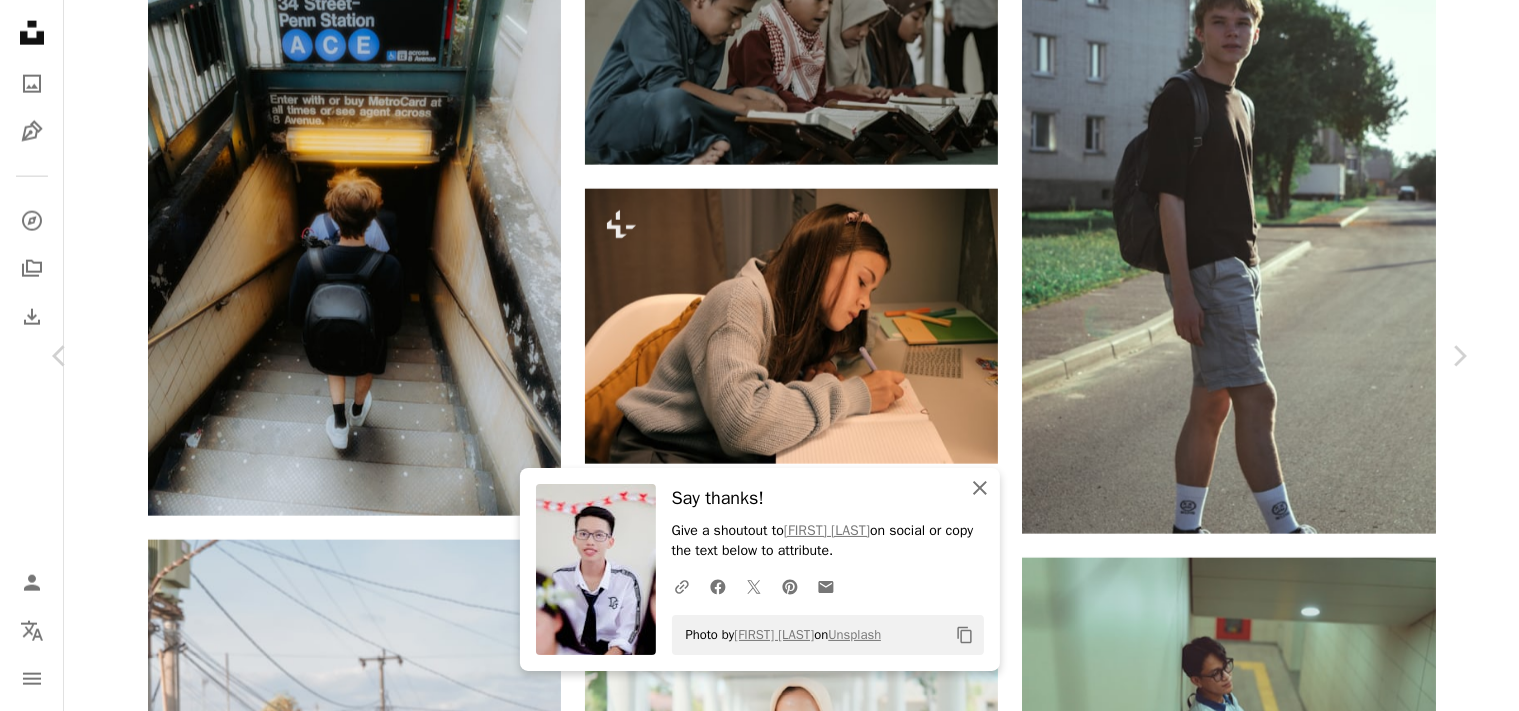 click on "An X shape" 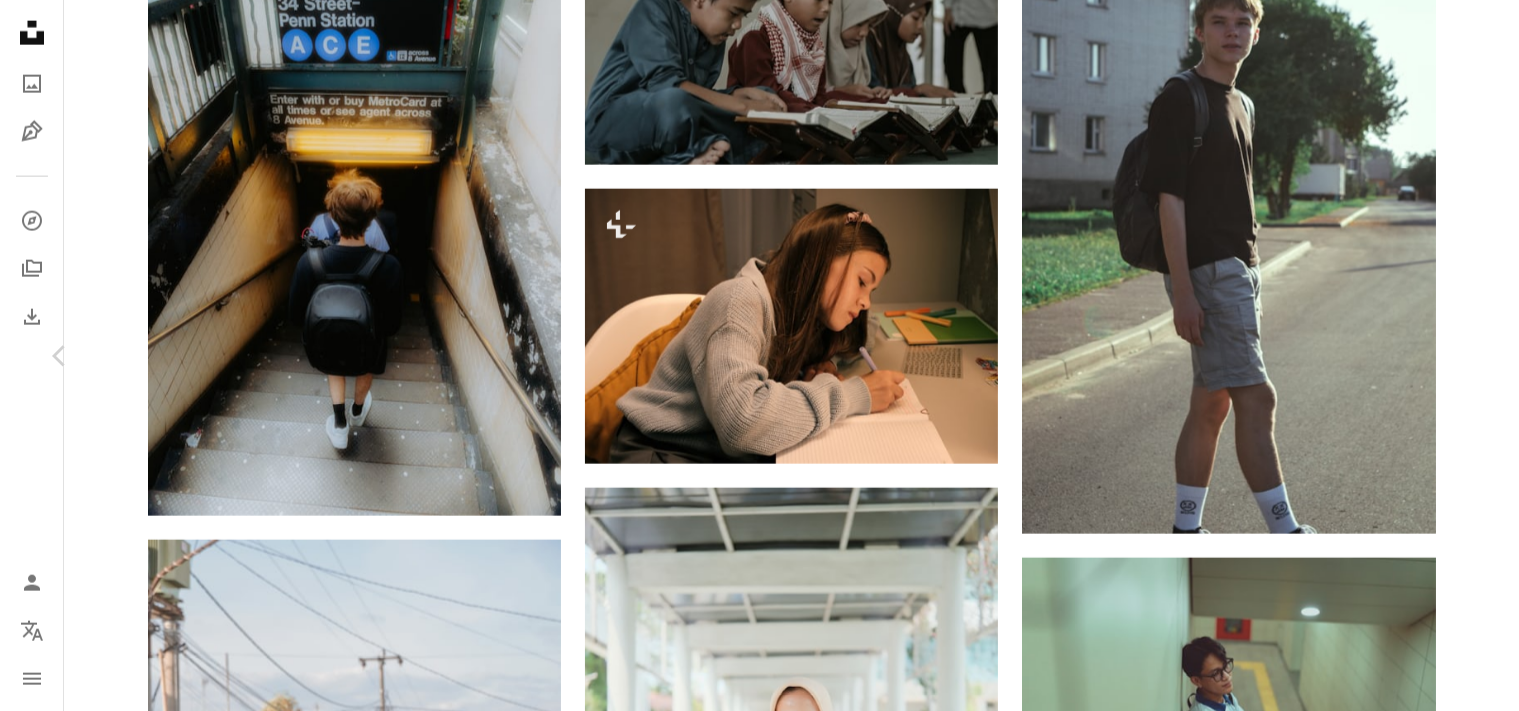 click on "Chevron right" at bounding box center [1459, 356] 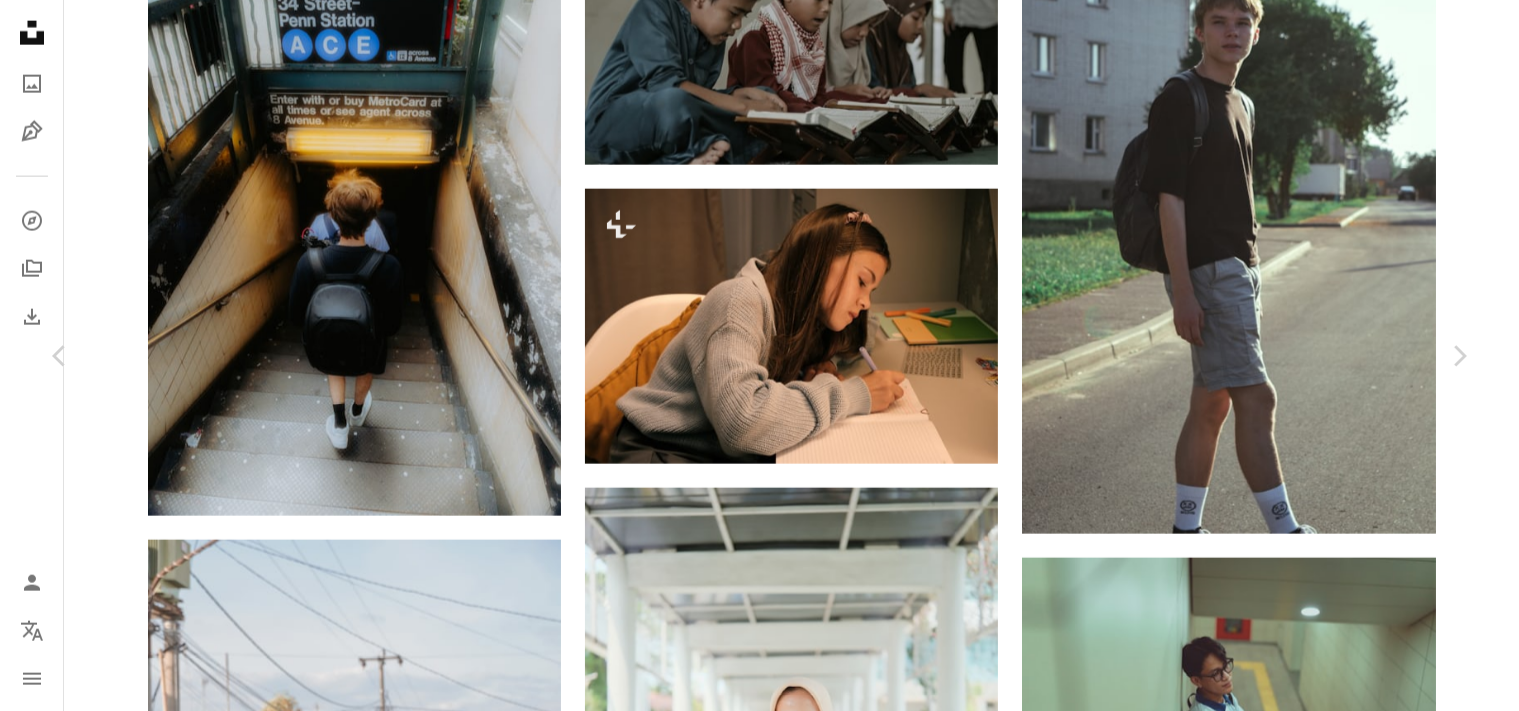 scroll, scrollTop: 0, scrollLeft: 0, axis: both 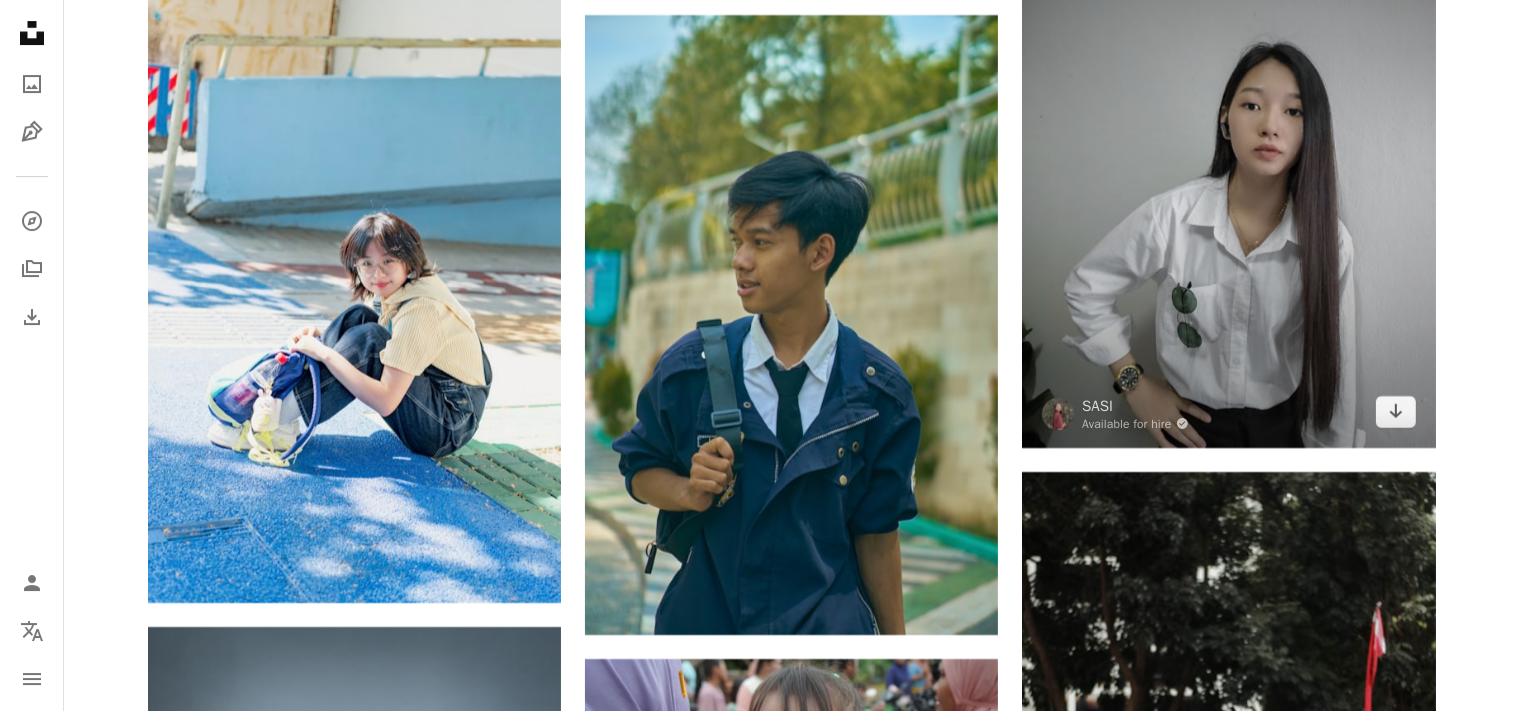 click at bounding box center [1228, 171] 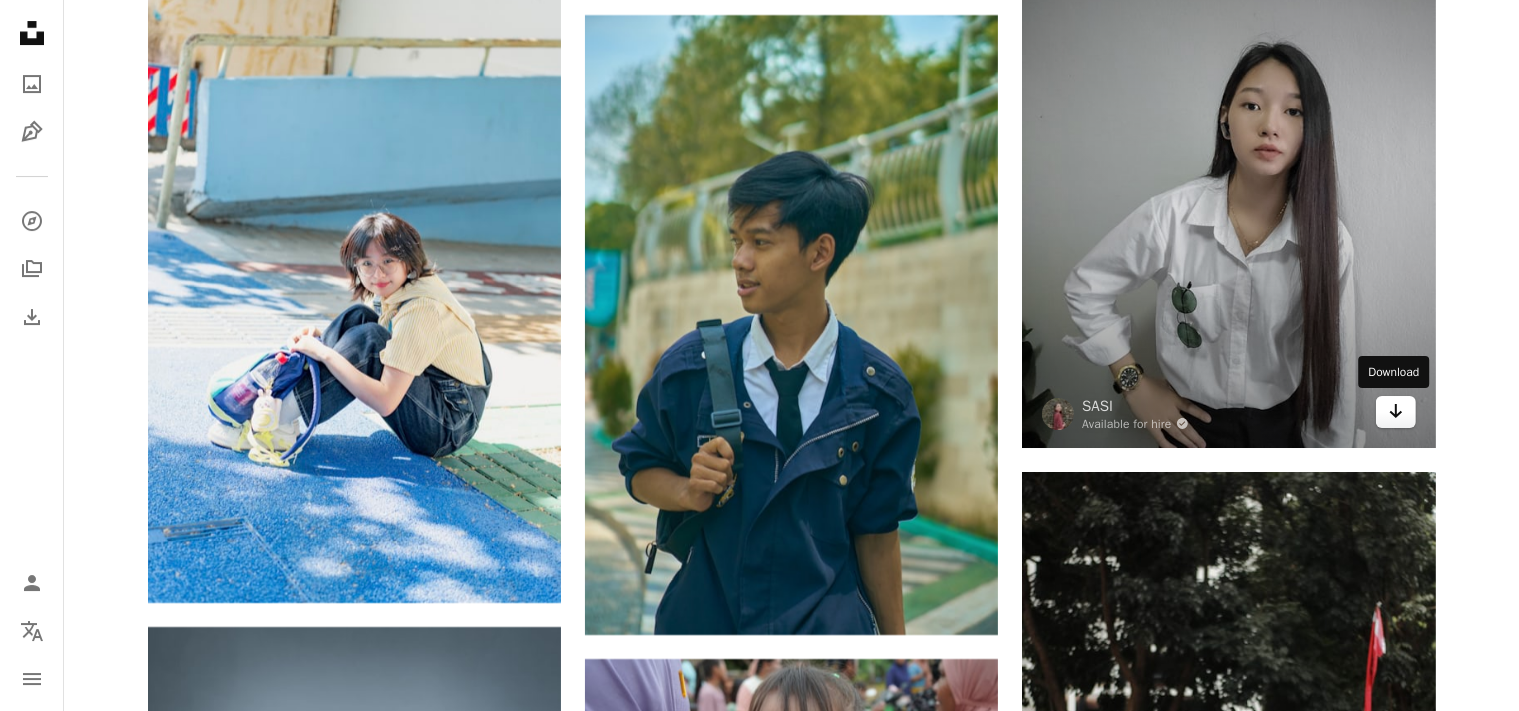 click on "Arrow pointing down" 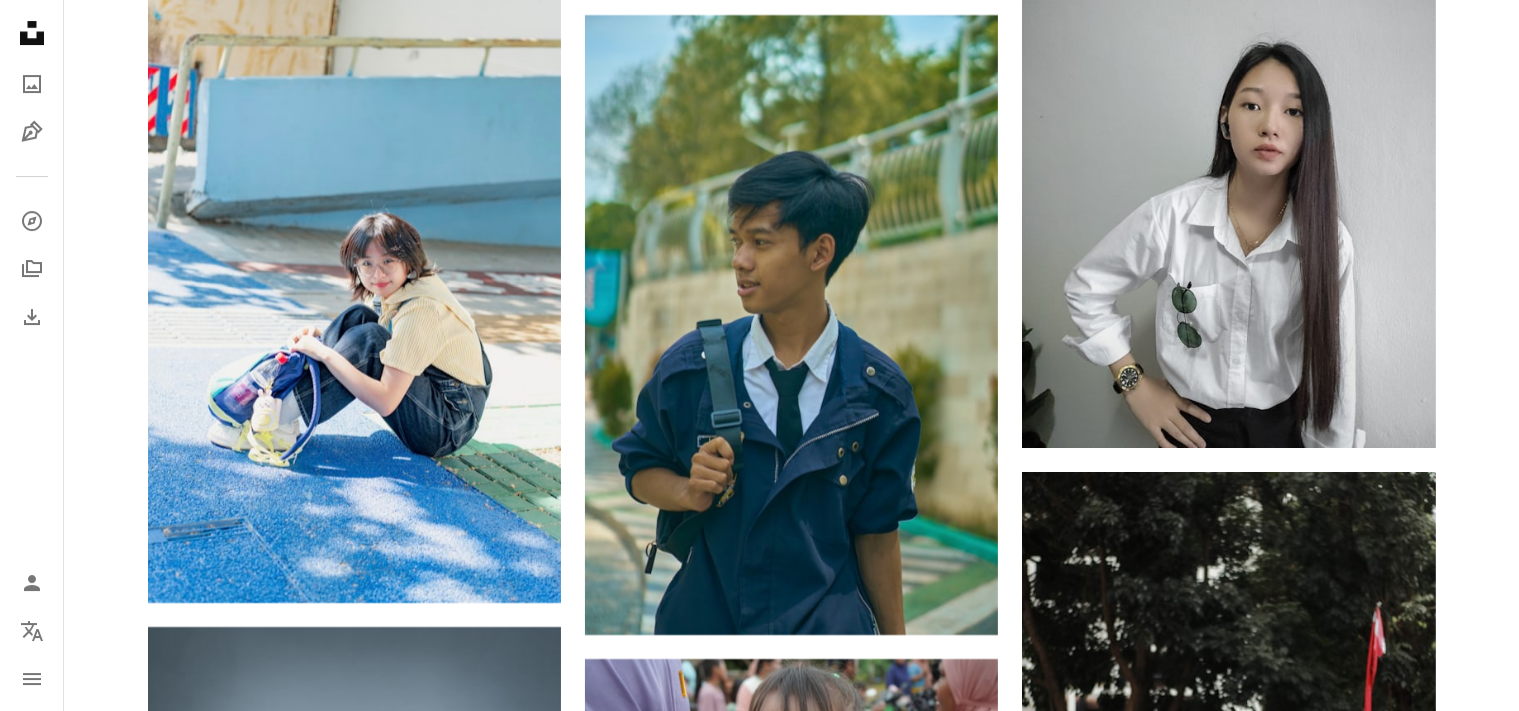 click on "Photo by  [FIRST] [LAST]  on  Unsplash" at bounding box center [791, -11472] 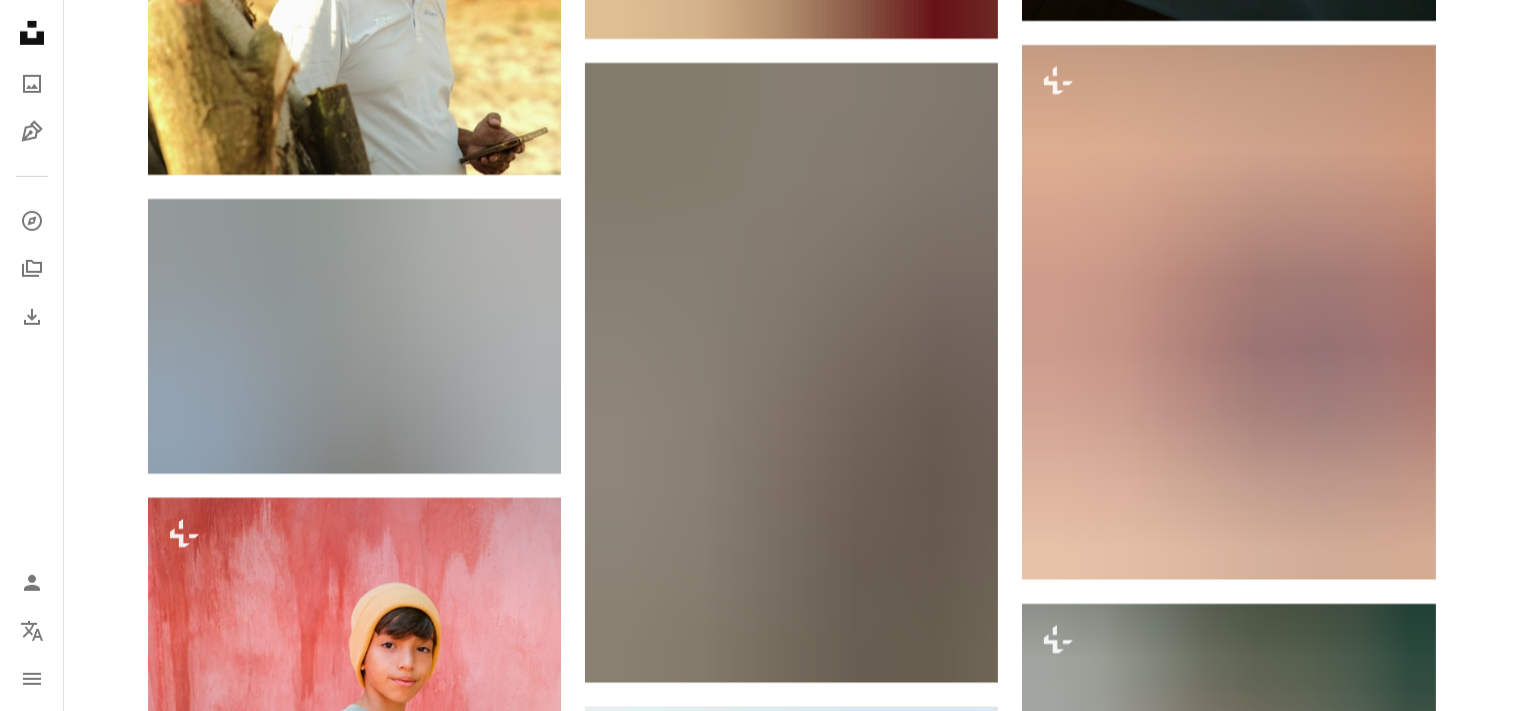 scroll, scrollTop: 31757, scrollLeft: 0, axis: vertical 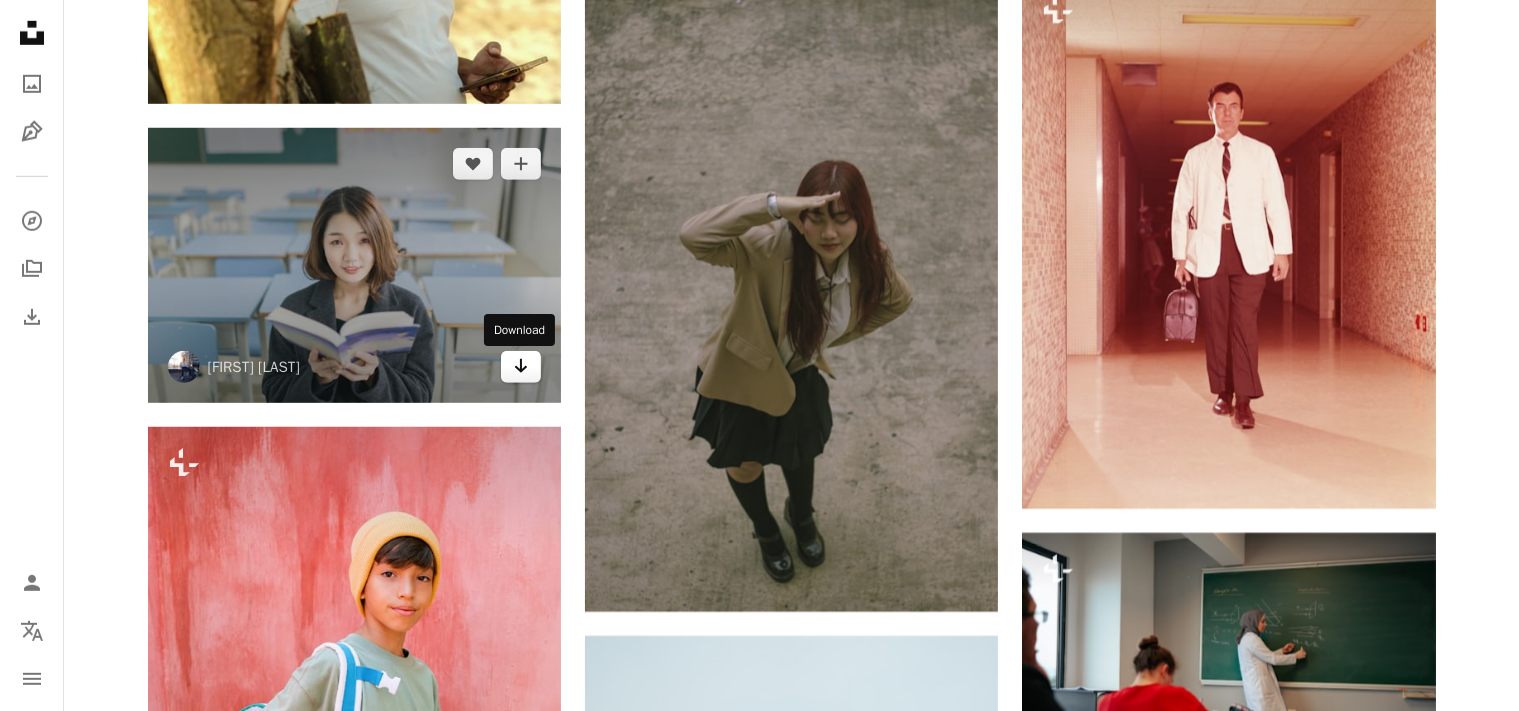 click on "Arrow pointing down" 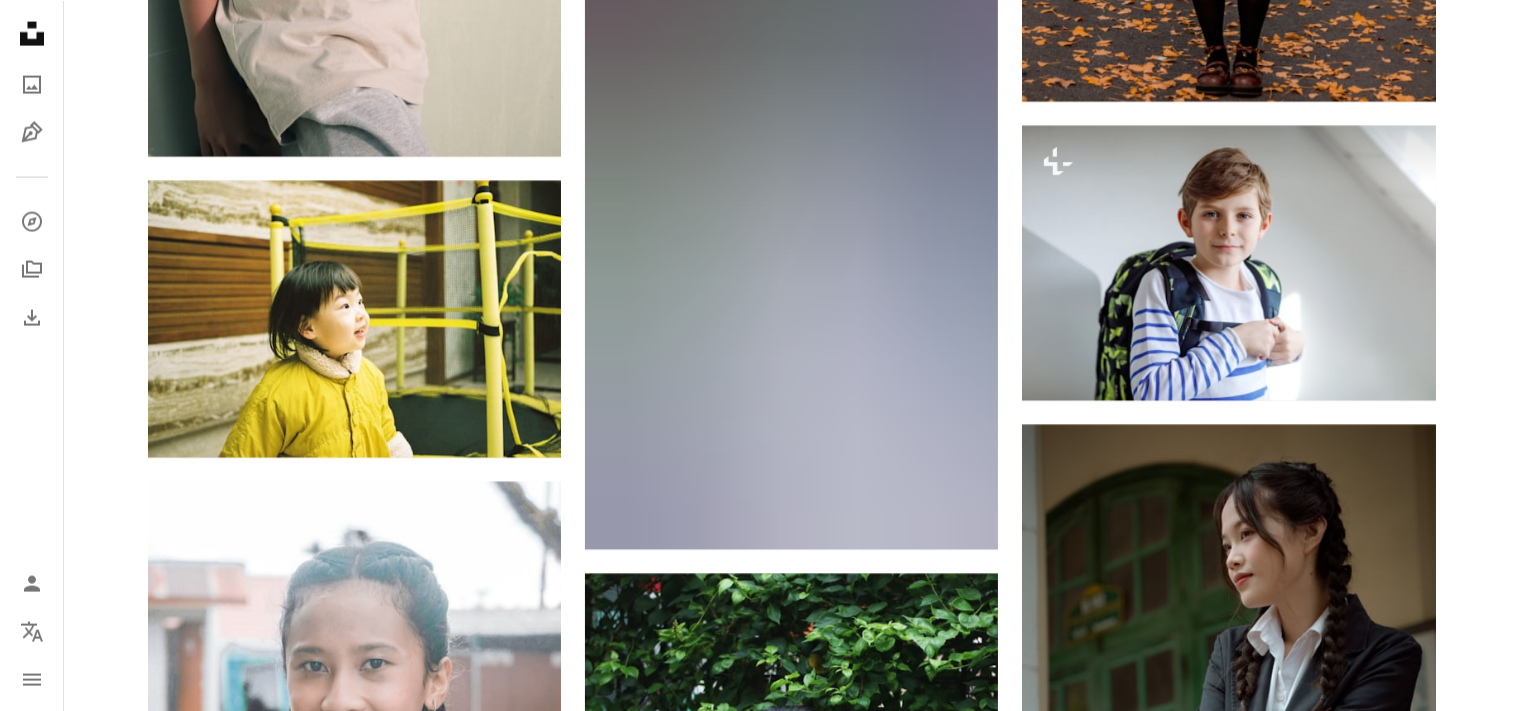 scroll, scrollTop: 33405, scrollLeft: 0, axis: vertical 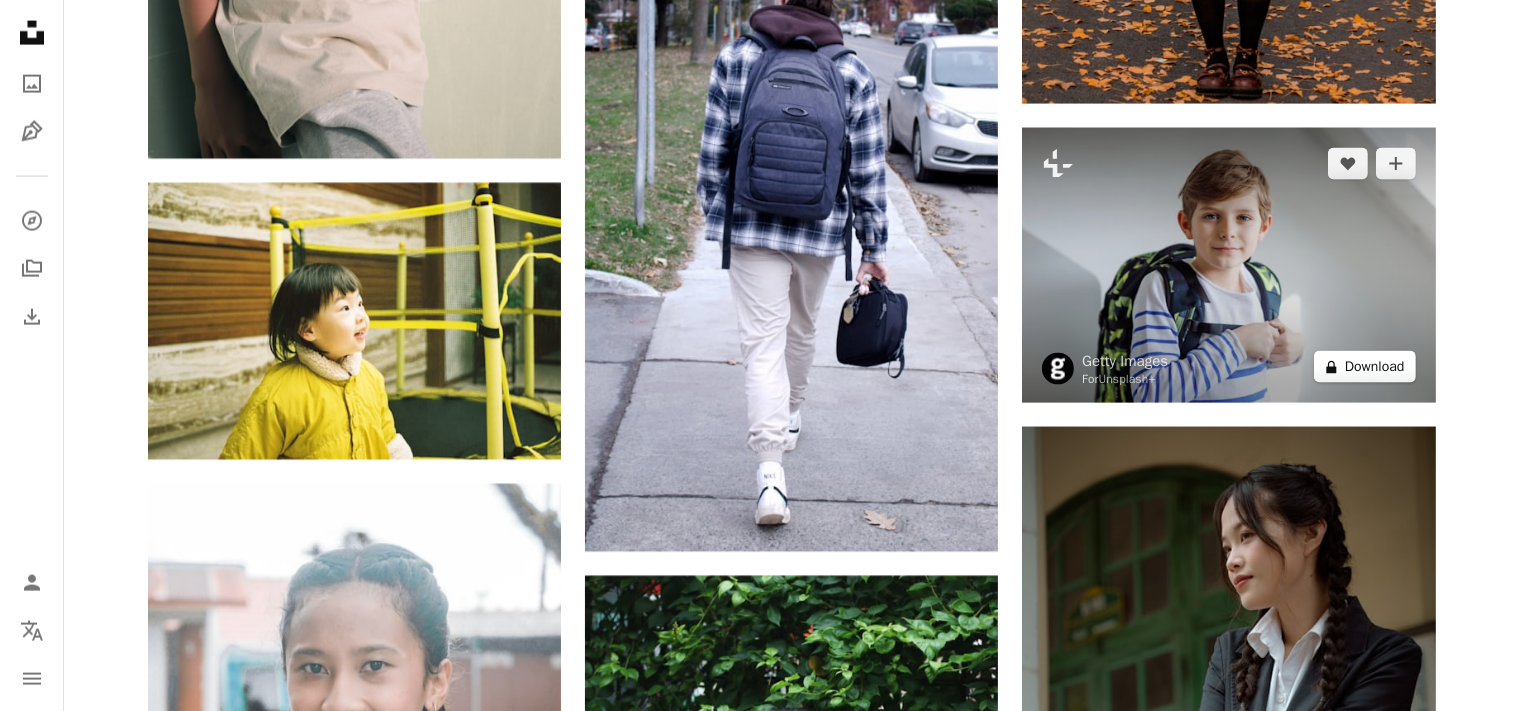 click on "A lock Download" at bounding box center (1365, 367) 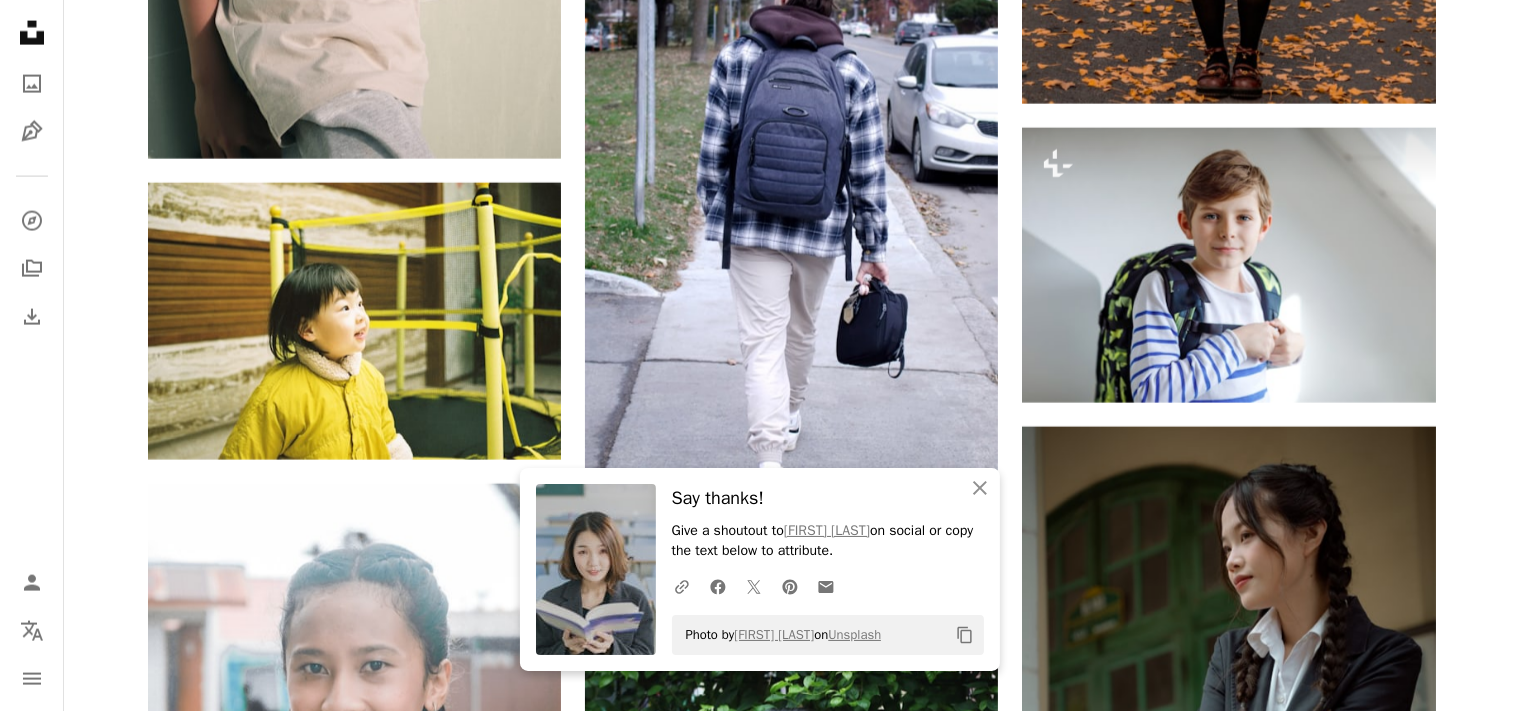 click on "An X shape An X shape Close Say thanks! Give a shoutout to  [FIRST] [LAST]  on social or copy the text below to attribute. A URL sharing icon (chains) Facebook icon X (formerly Twitter) icon Pinterest icon An envelope Photo by  [FIRST] [LAST]  on  Unsplash
Copy content Premium, ready to use images. Get unlimited access. A plus sign Members-only content added monthly A plus sign Unlimited royalty-free downloads A plus sign Illustrations  New A plus sign Enhanced legal protections yearly 66%  off monthly $12   $4 USD per month * Get  Unsplash+ * When paid annually, billed upfront  $48 Taxes where applicable. Renews automatically. Cancel anytime." at bounding box center [759, 6717] 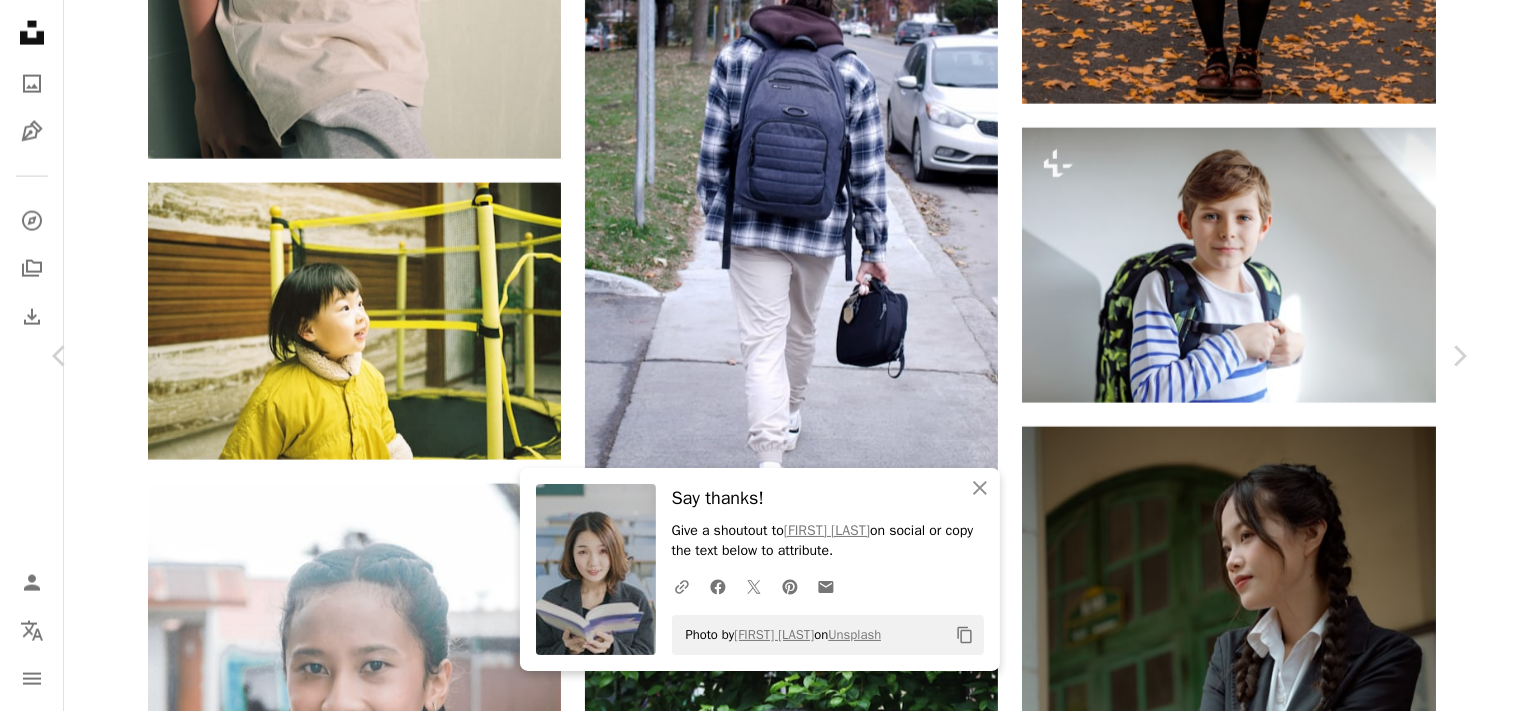 scroll, scrollTop: 33405, scrollLeft: 0, axis: vertical 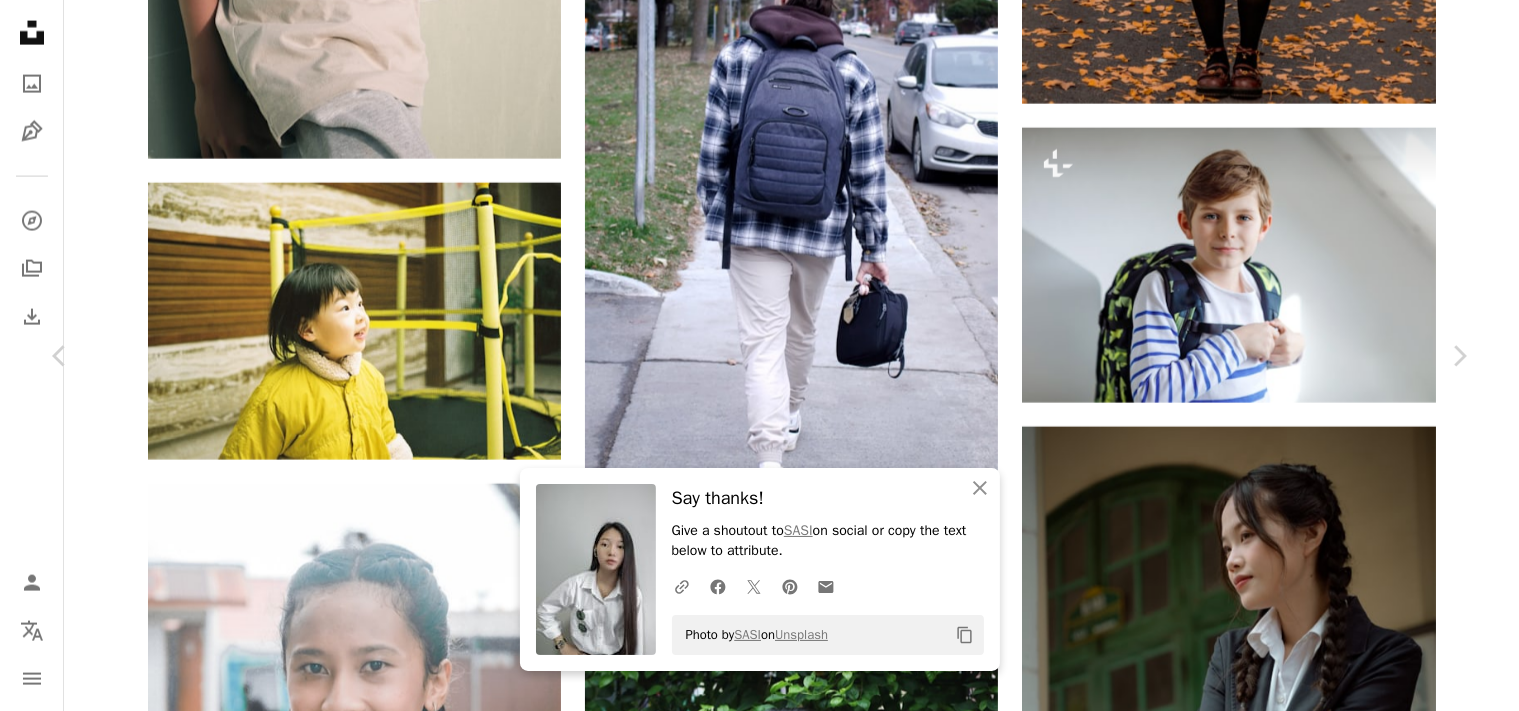 click on "Download free" at bounding box center [1270, 6393] 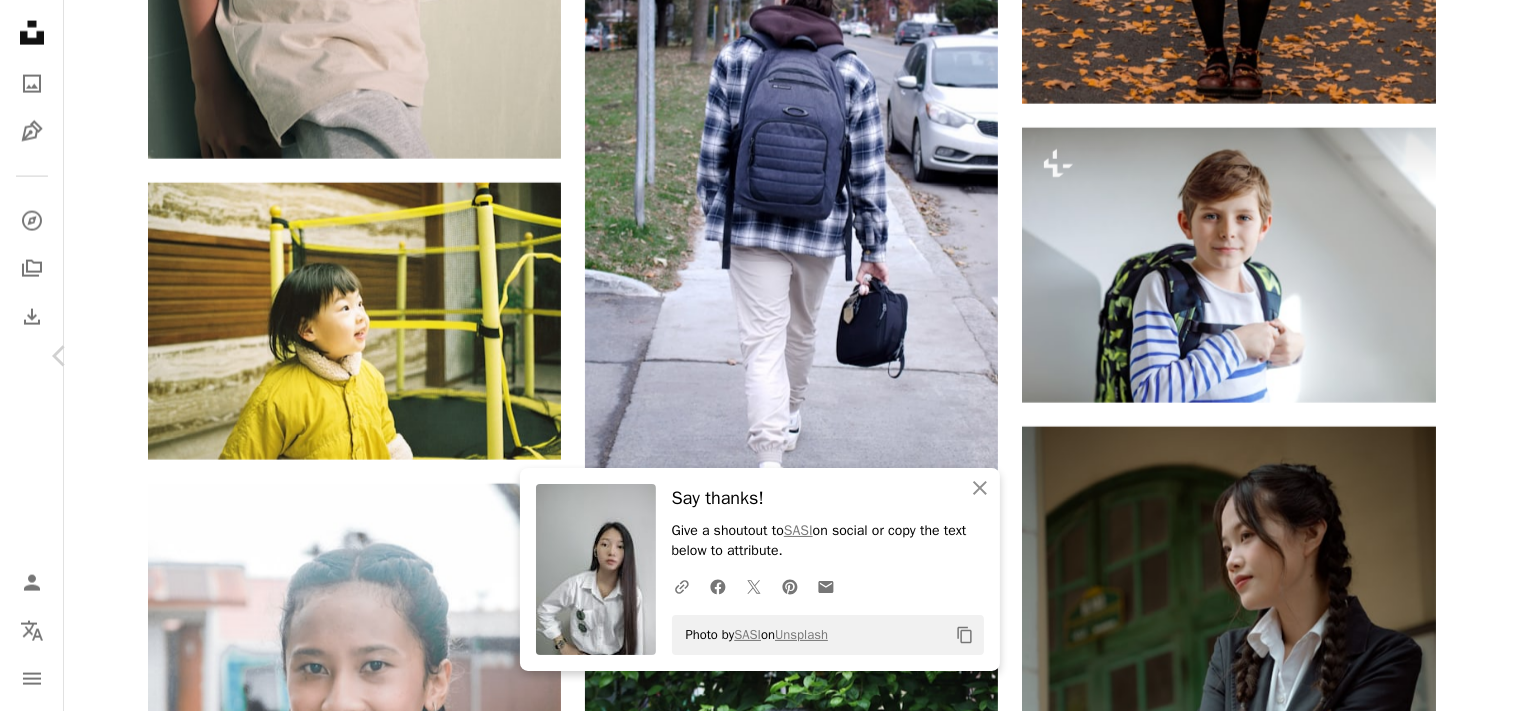 click on "Chevron right" at bounding box center (1459, 356) 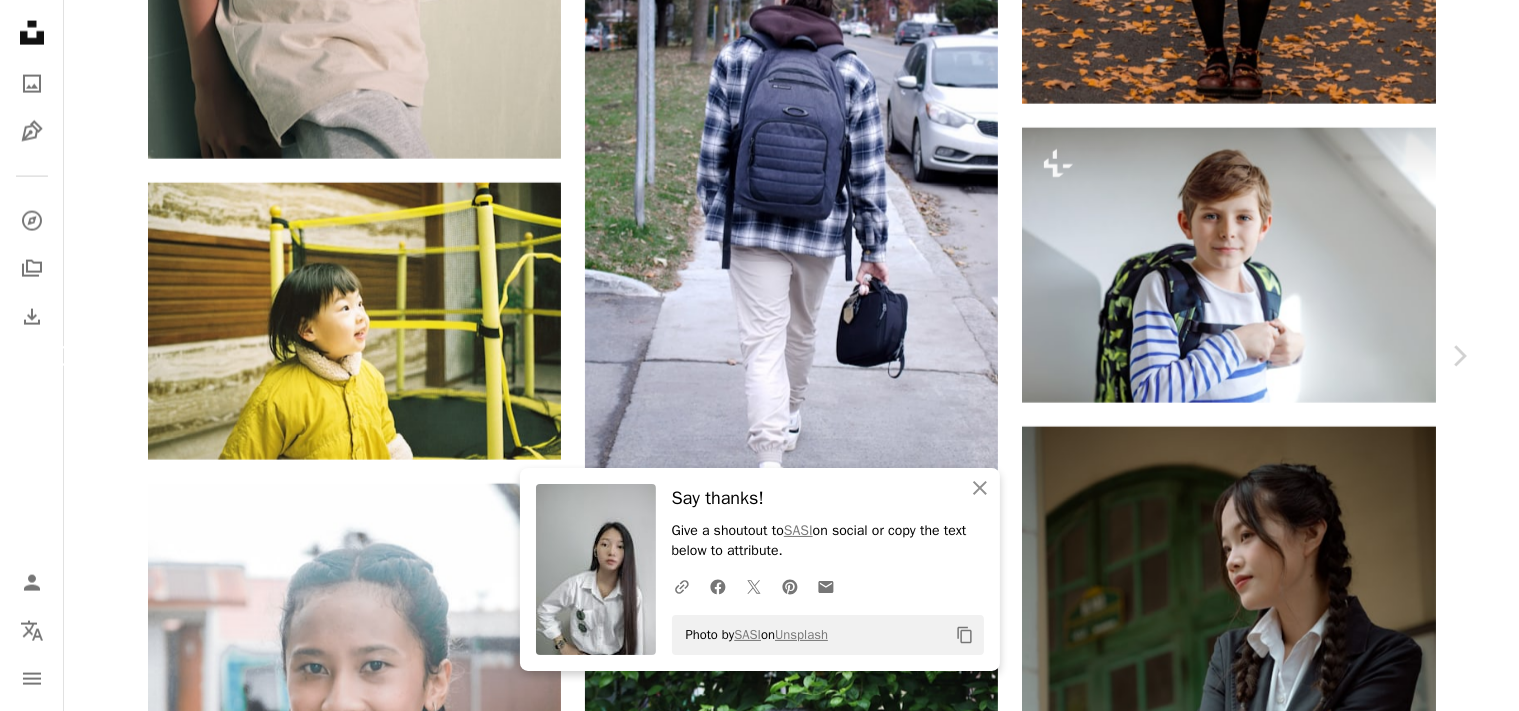 scroll, scrollTop: 0, scrollLeft: 0, axis: both 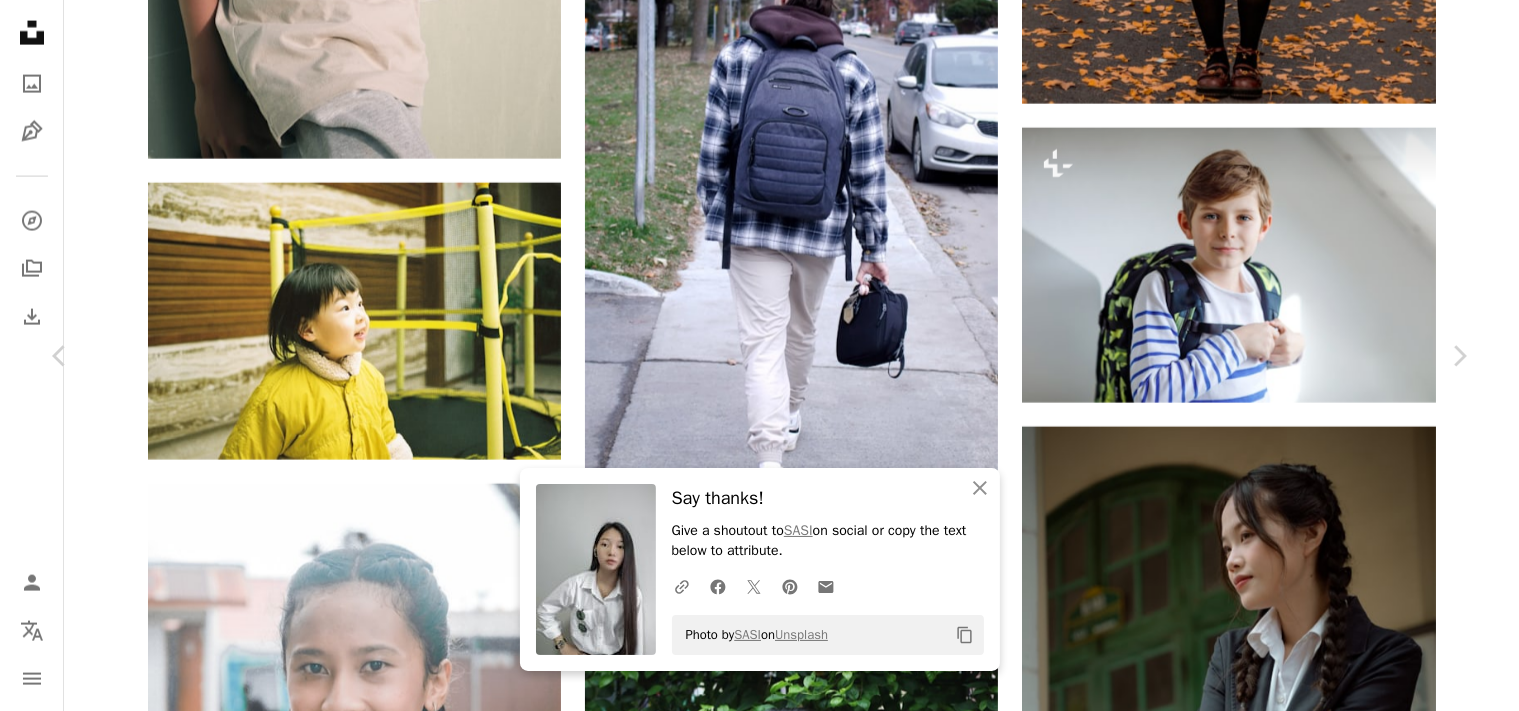 click on "An X shape" at bounding box center [20, 20] 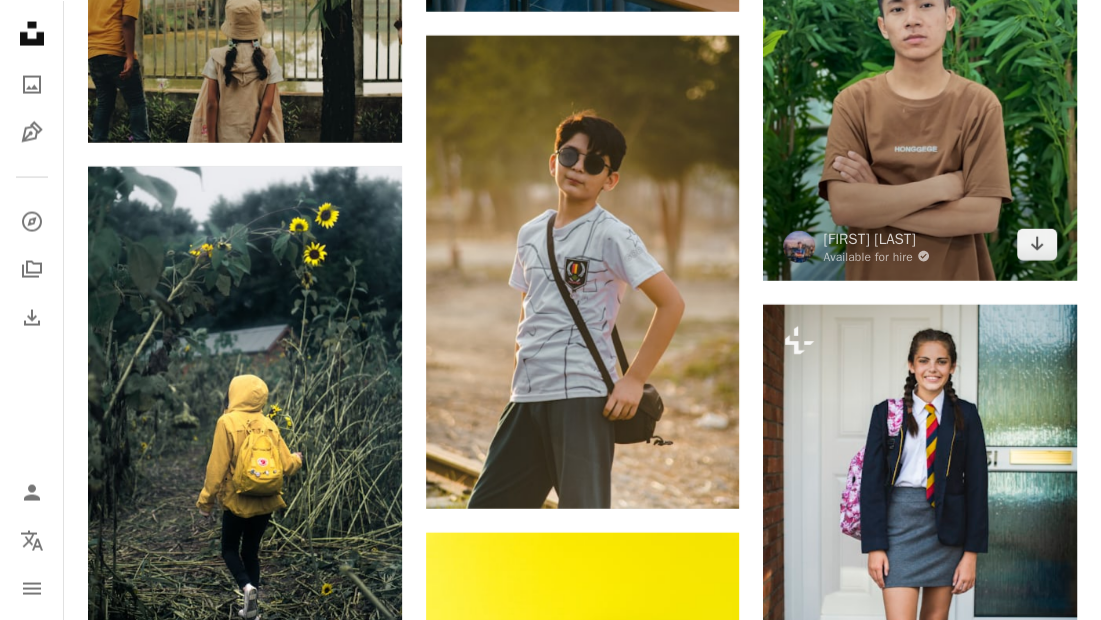 scroll, scrollTop: 47101, scrollLeft: 0, axis: vertical 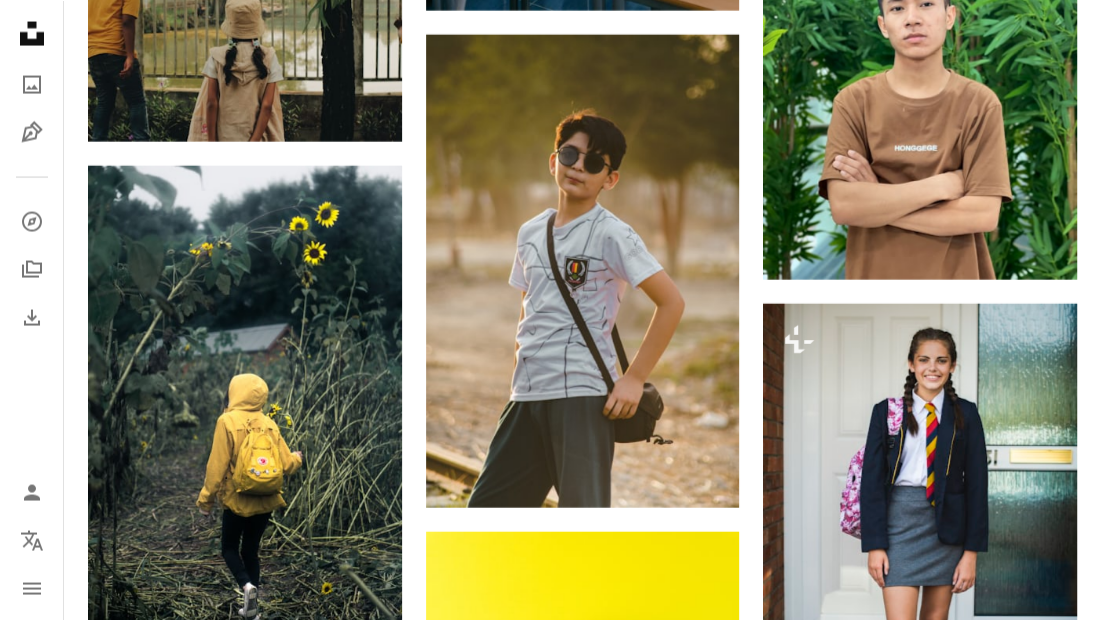 click on "Photo by  [FIRST] [LAST]  on  Unsplash" at bounding box center (583, -21681) 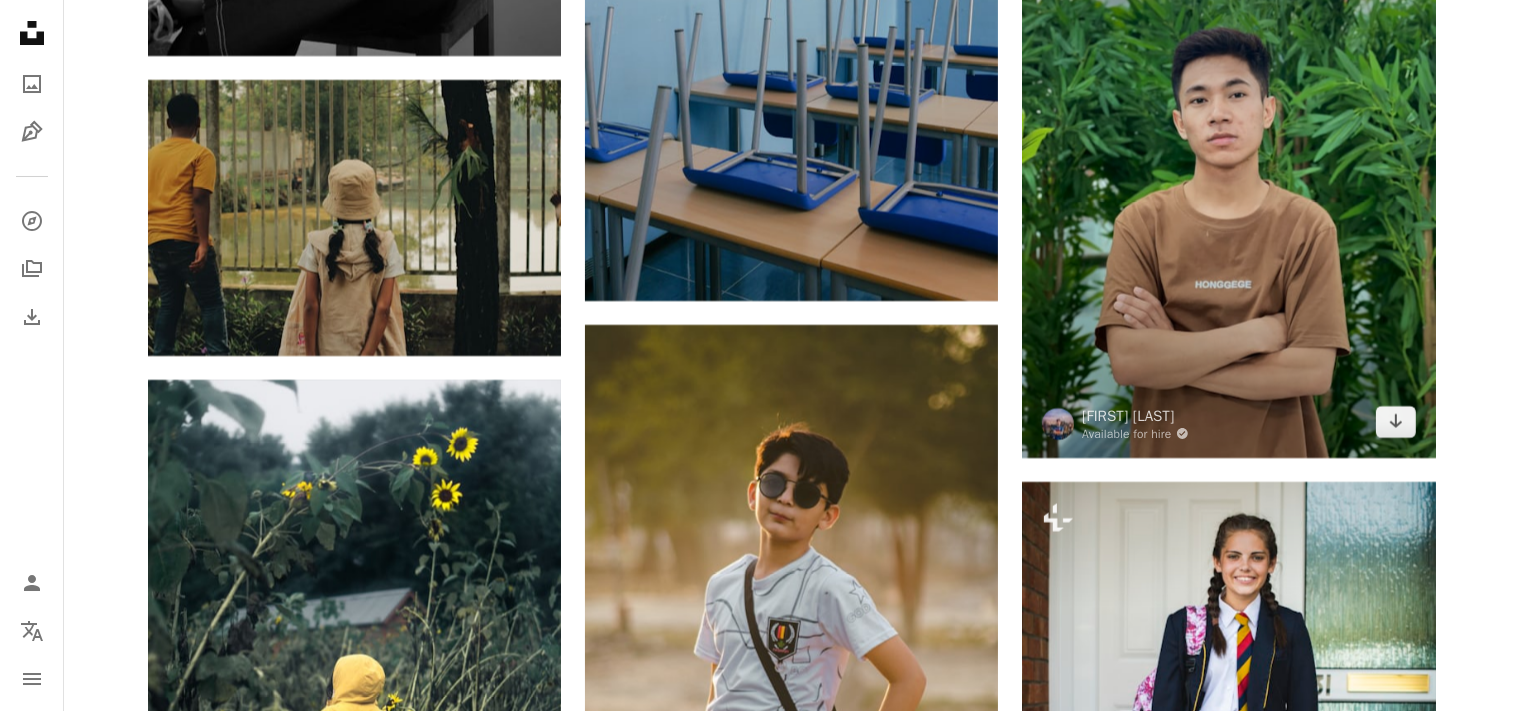 scroll, scrollTop: 60695, scrollLeft: 0, axis: vertical 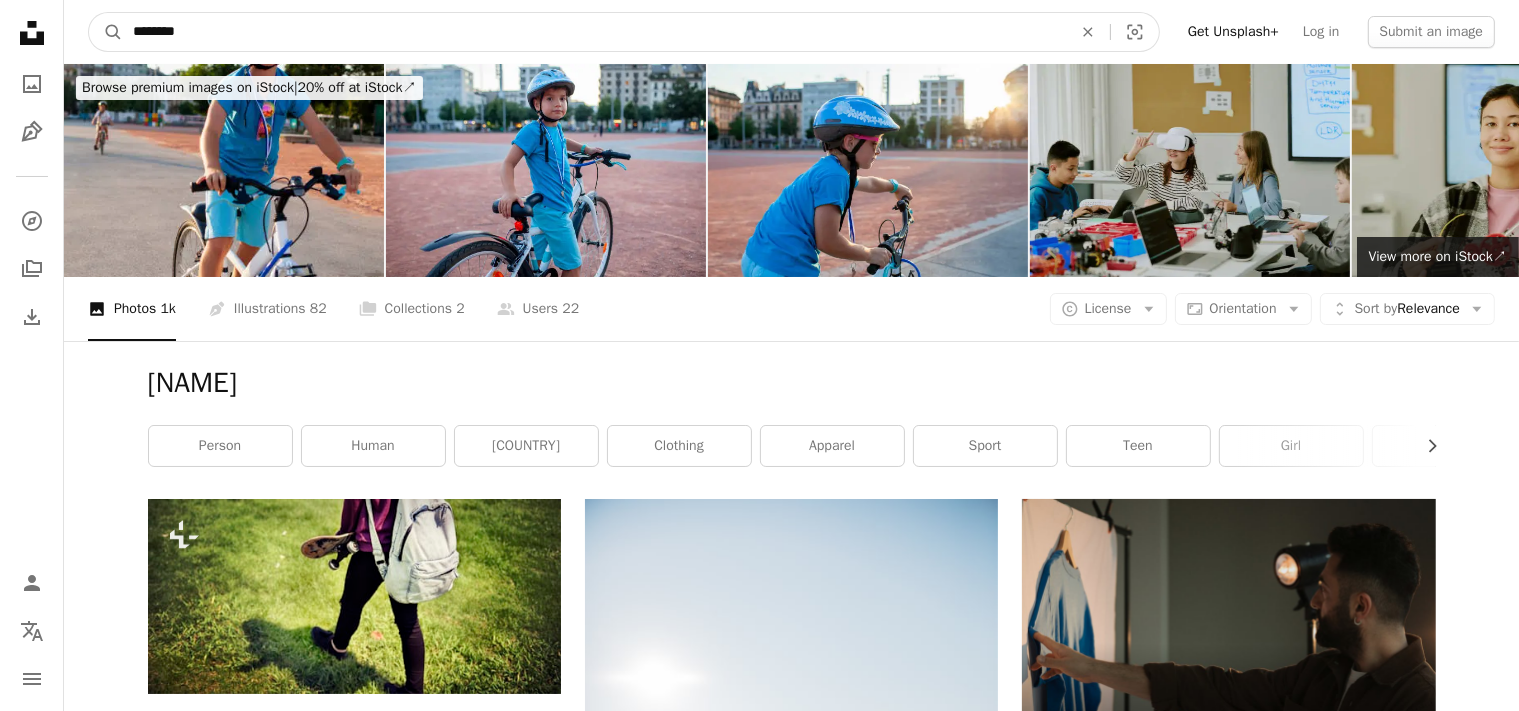 click on "********" at bounding box center (594, 32) 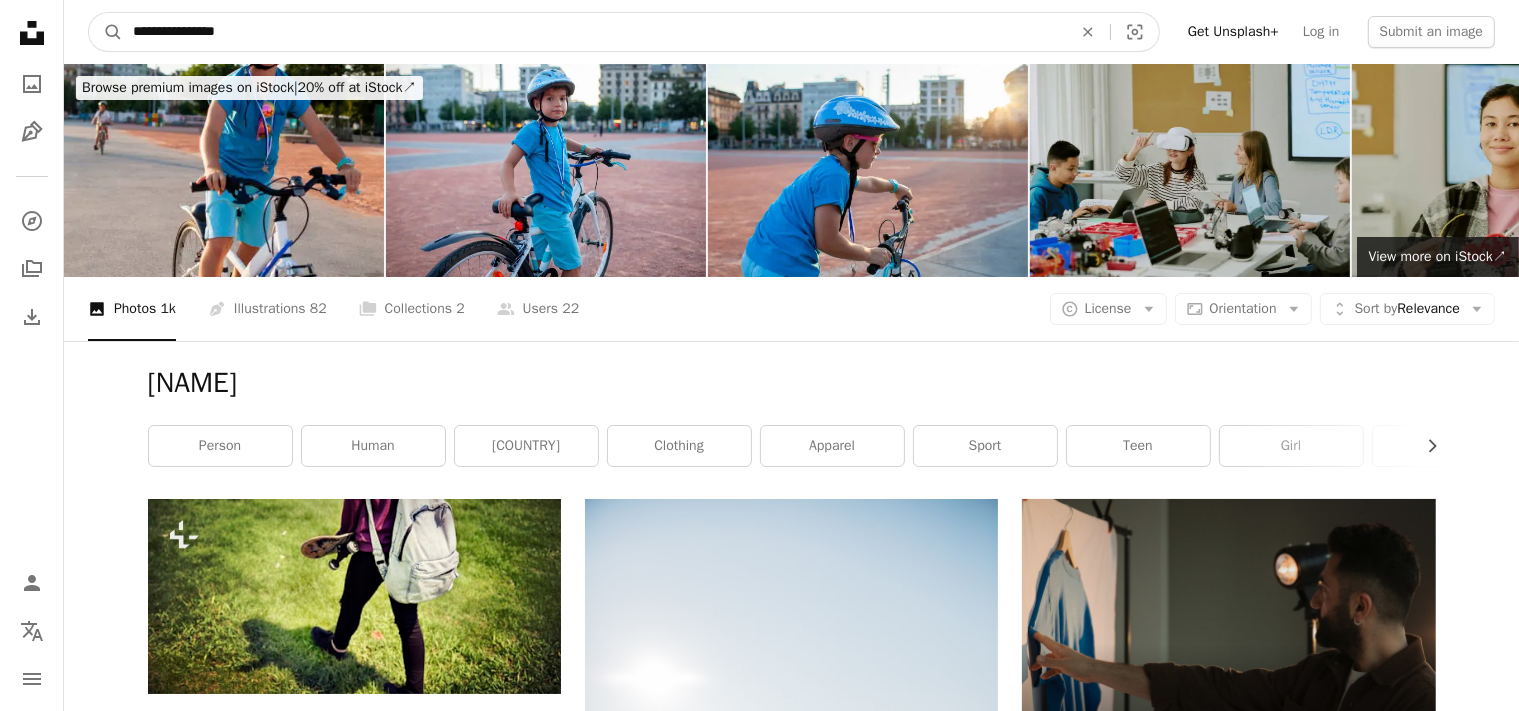 type on "**********" 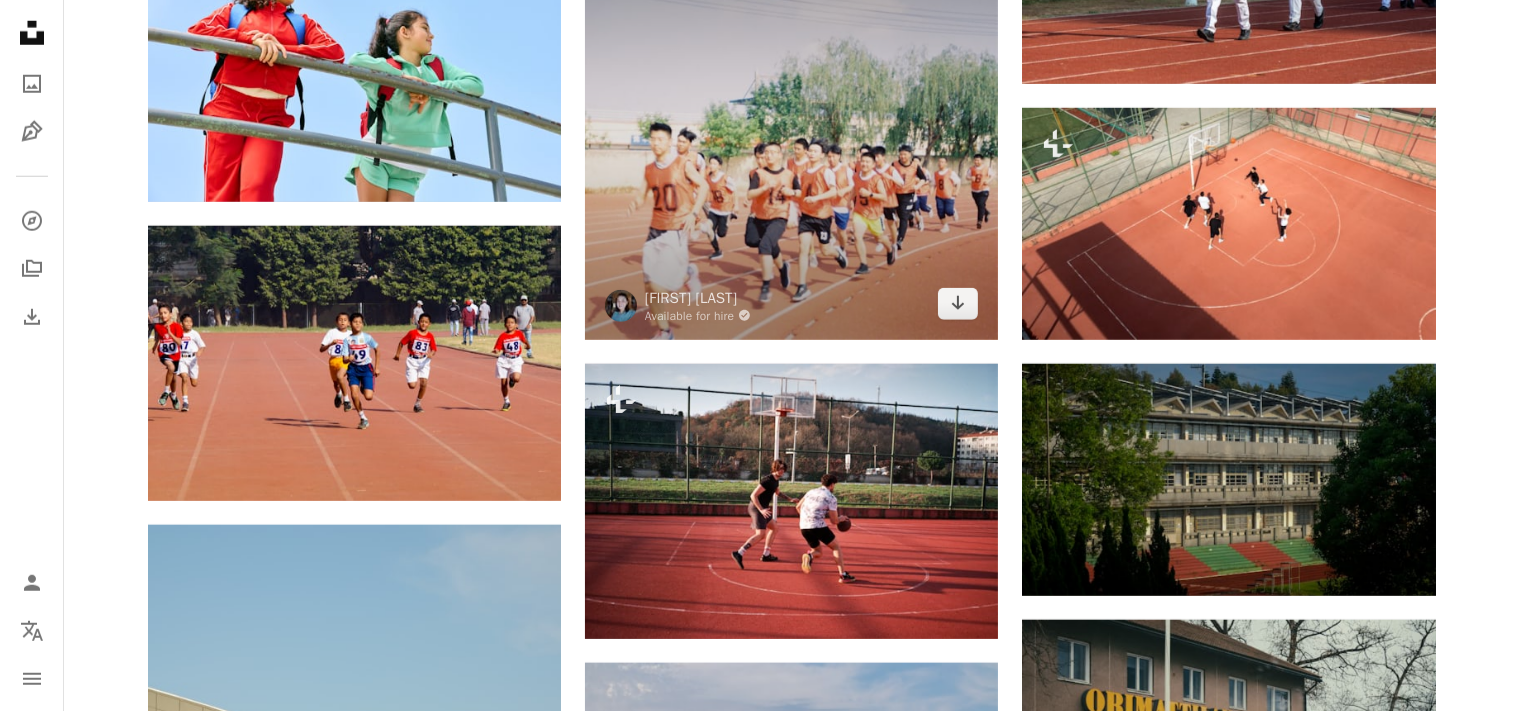 scroll, scrollTop: 1856, scrollLeft: 0, axis: vertical 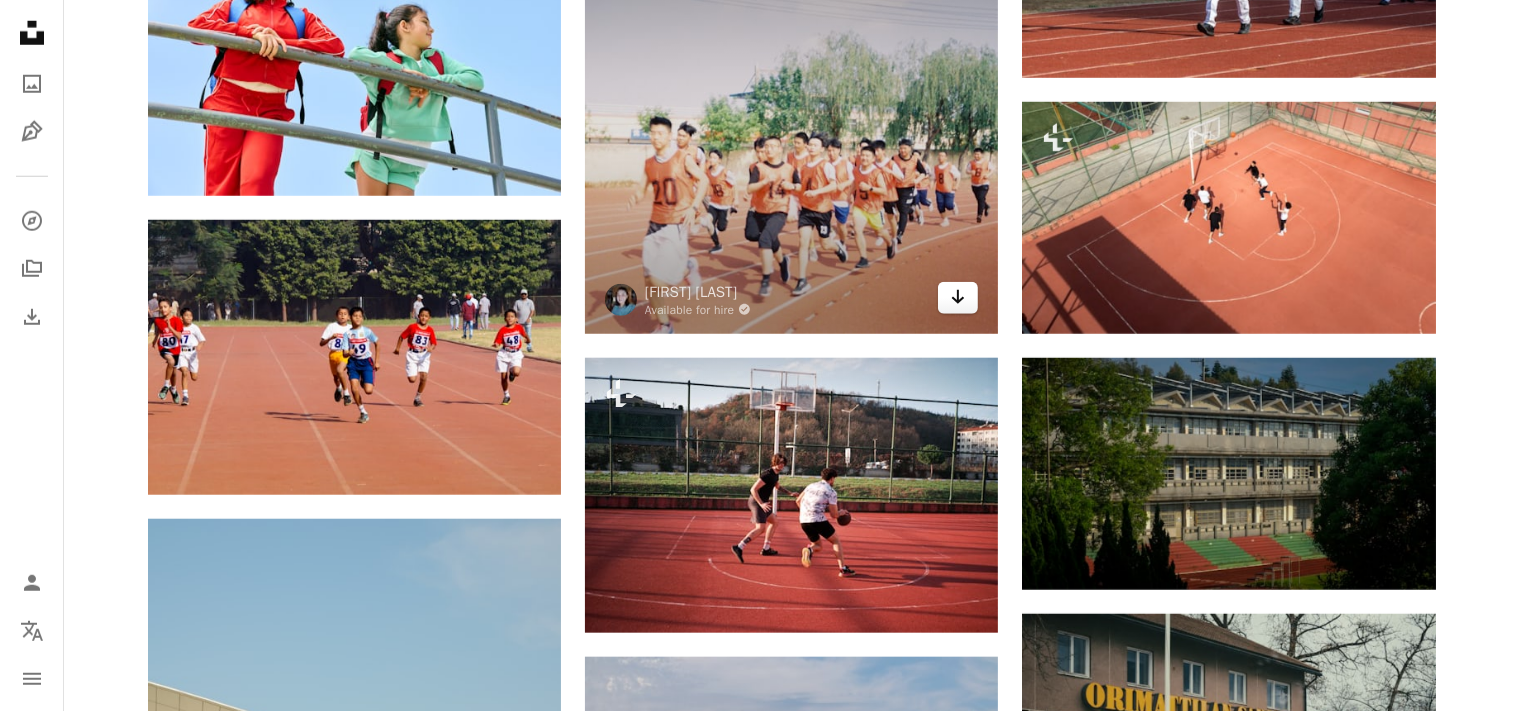 click on "Arrow pointing down" 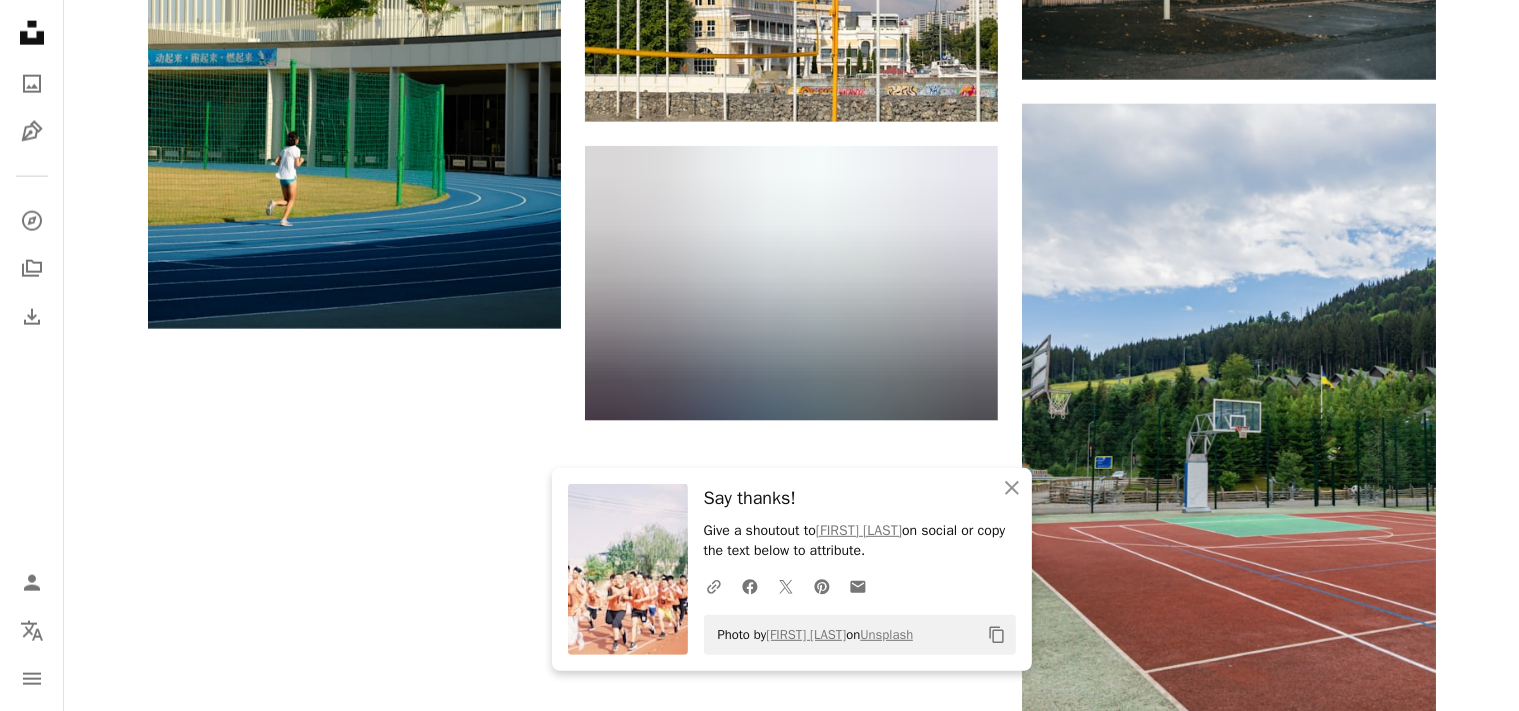 scroll, scrollTop: 2671, scrollLeft: 0, axis: vertical 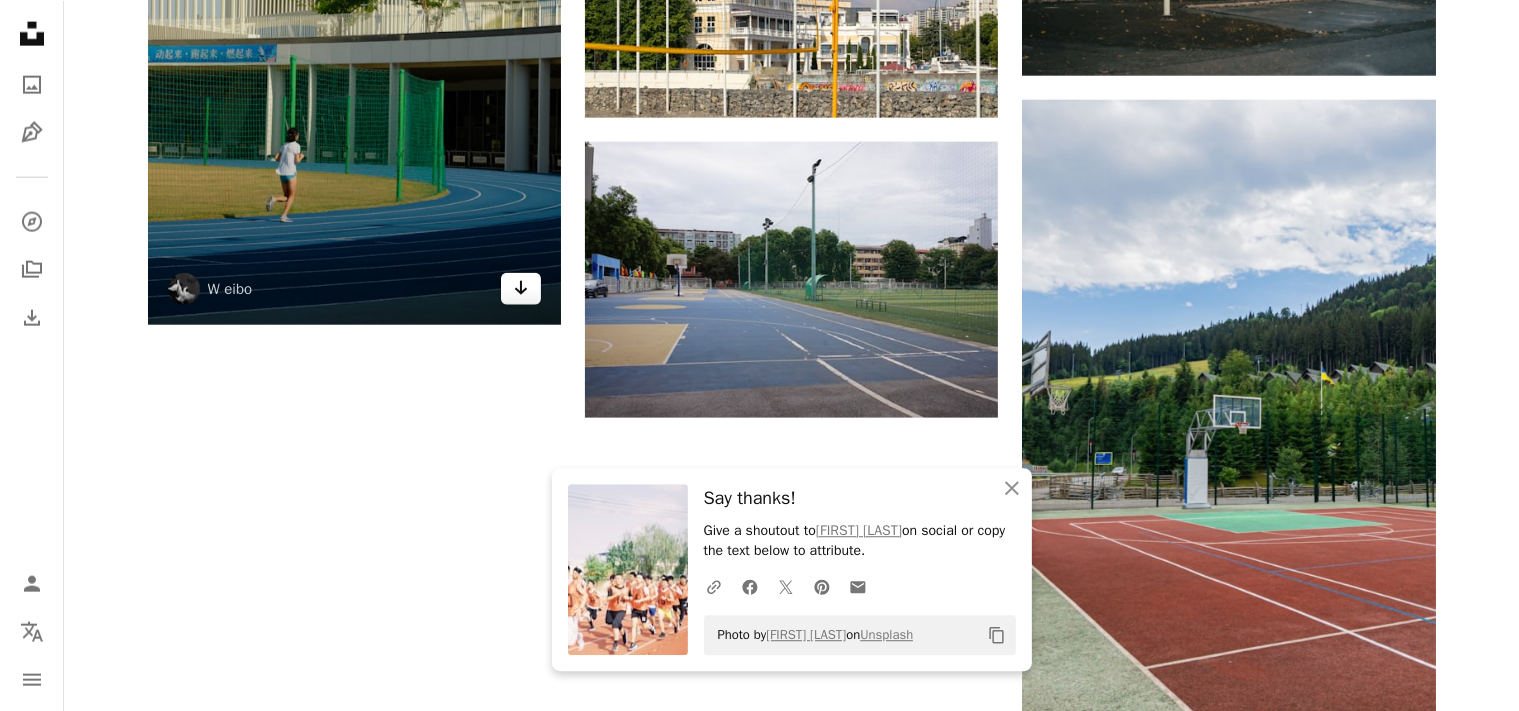click on "Arrow pointing down" 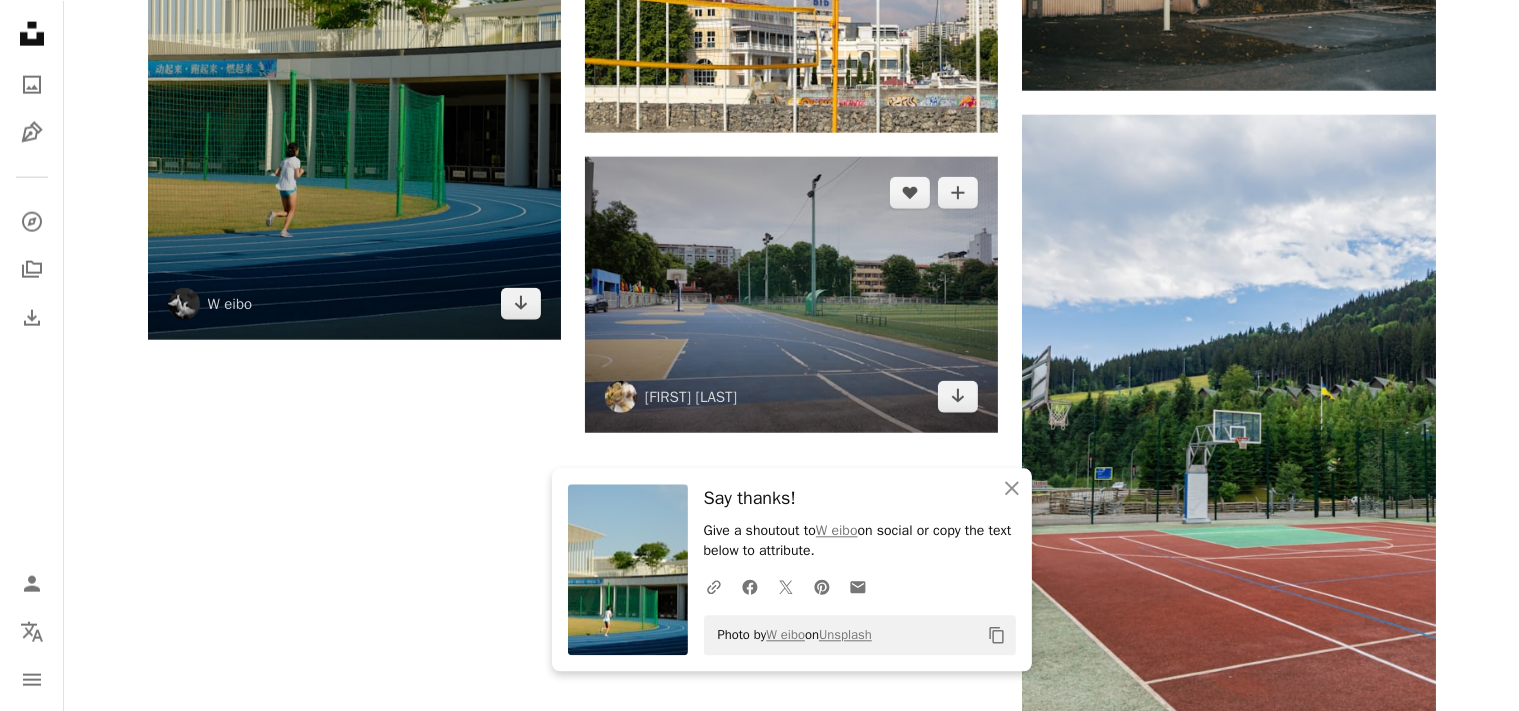 scroll, scrollTop: 2649, scrollLeft: 0, axis: vertical 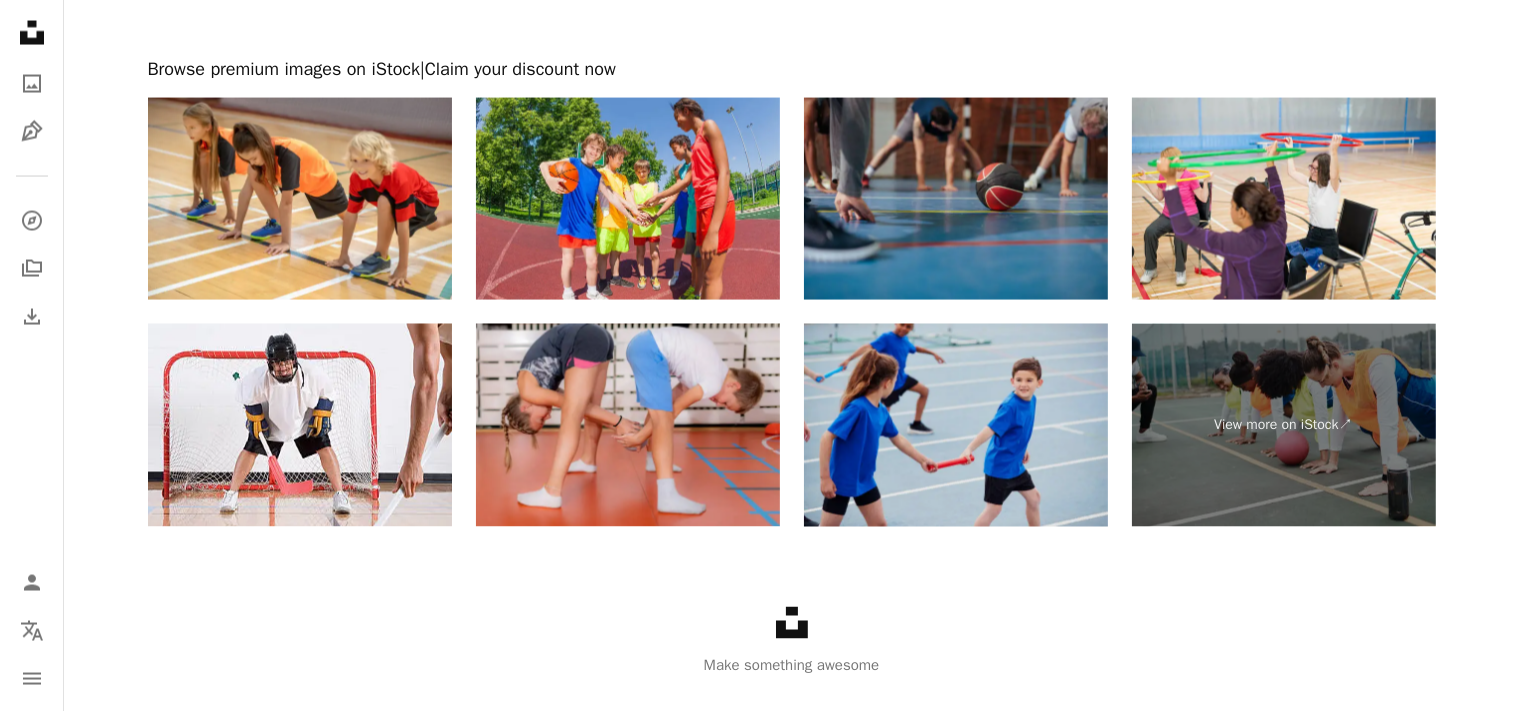 click at bounding box center [956, 425] 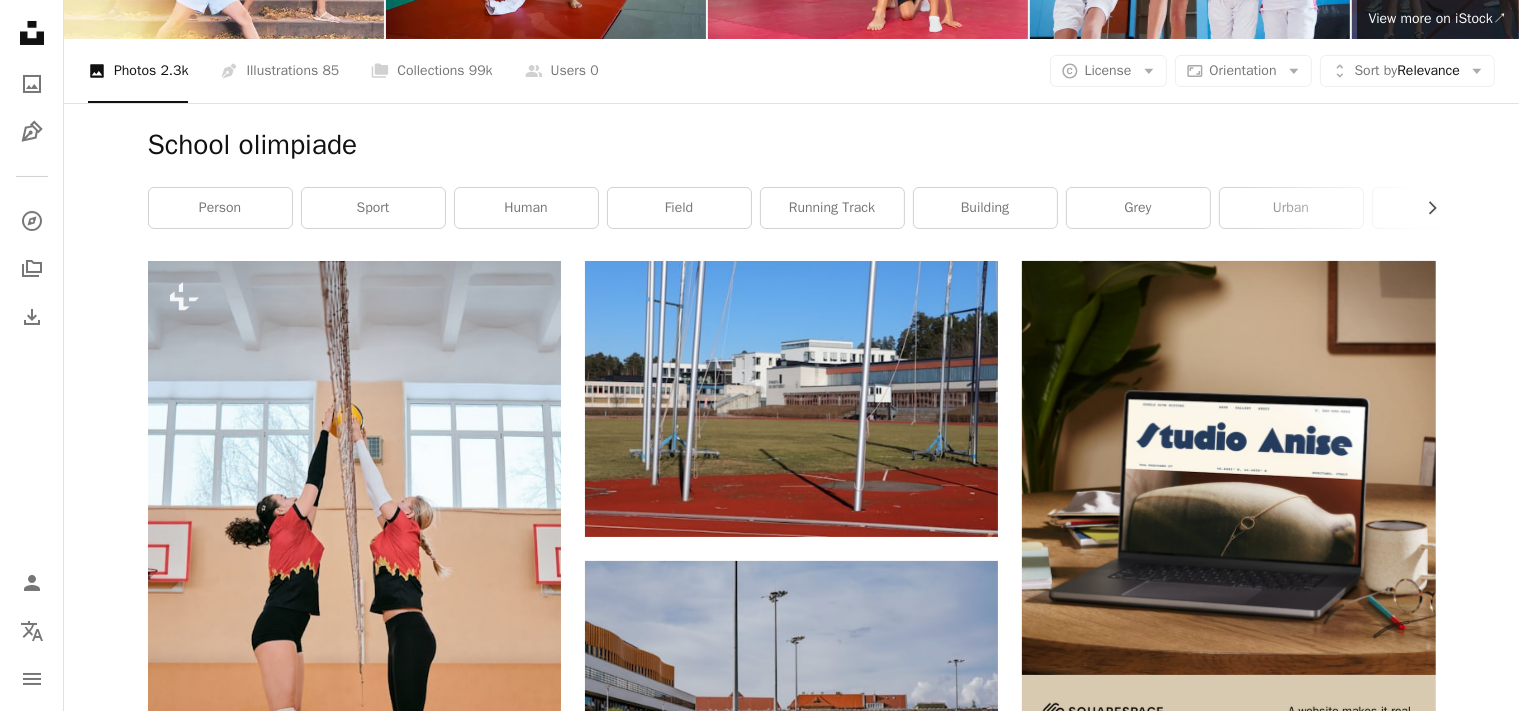 scroll, scrollTop: 0, scrollLeft: 0, axis: both 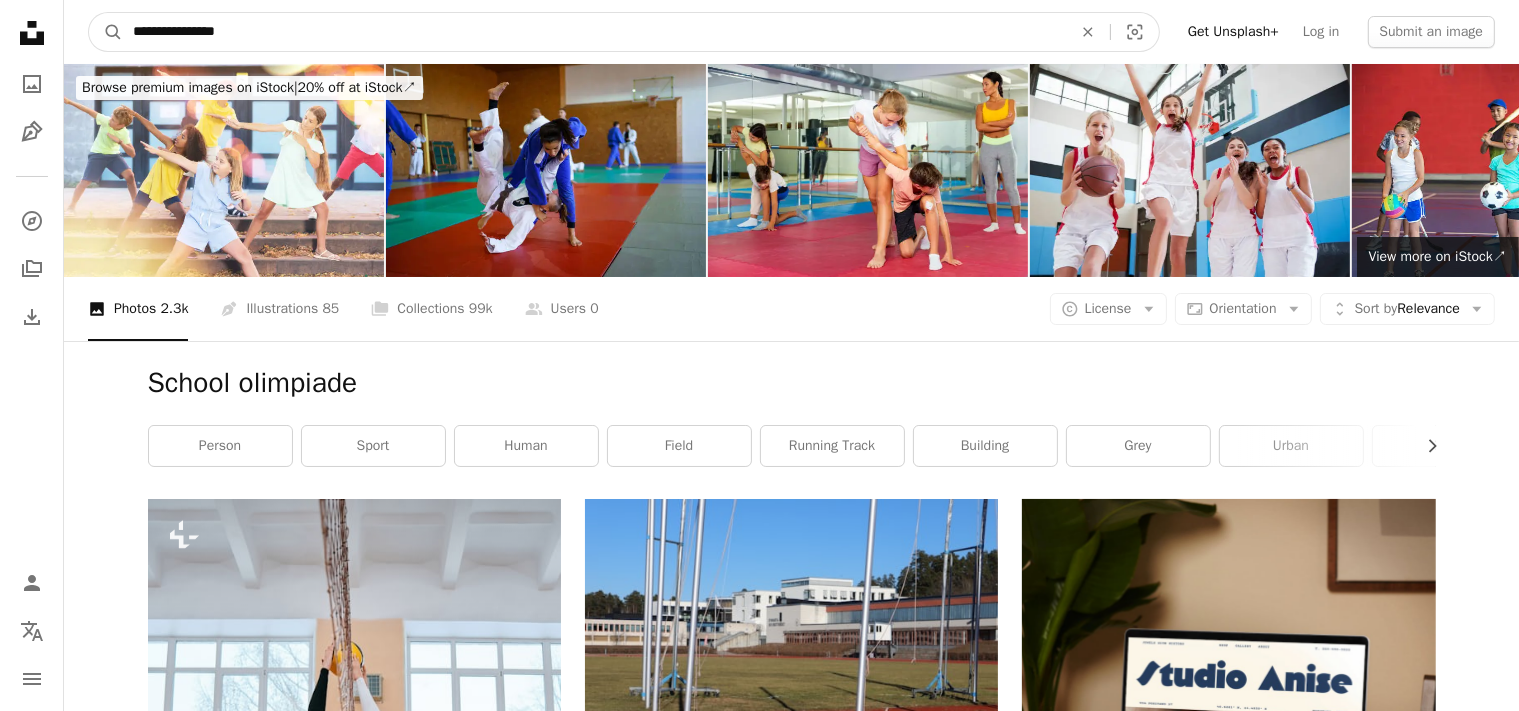 click on "**********" at bounding box center [594, 32] 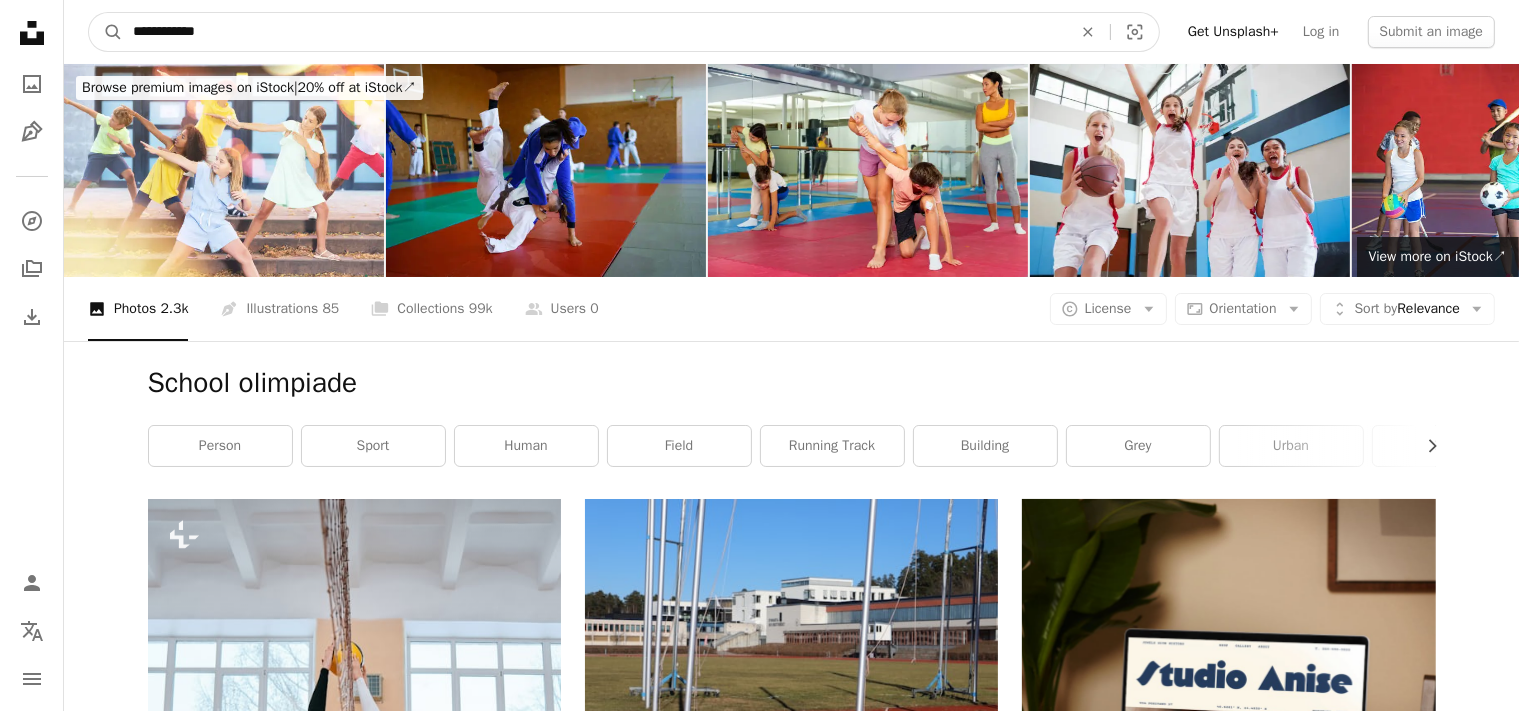 type on "**********" 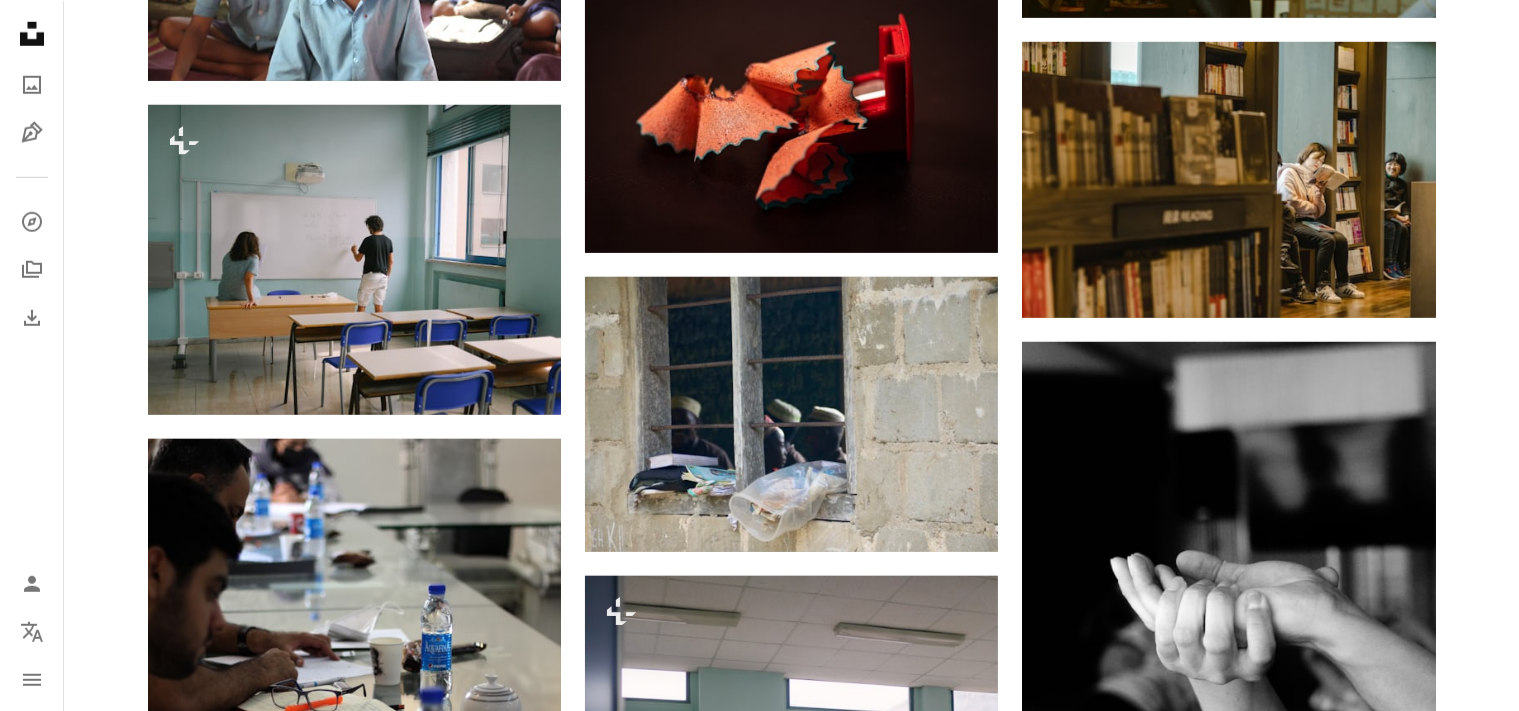 scroll, scrollTop: 1656, scrollLeft: 0, axis: vertical 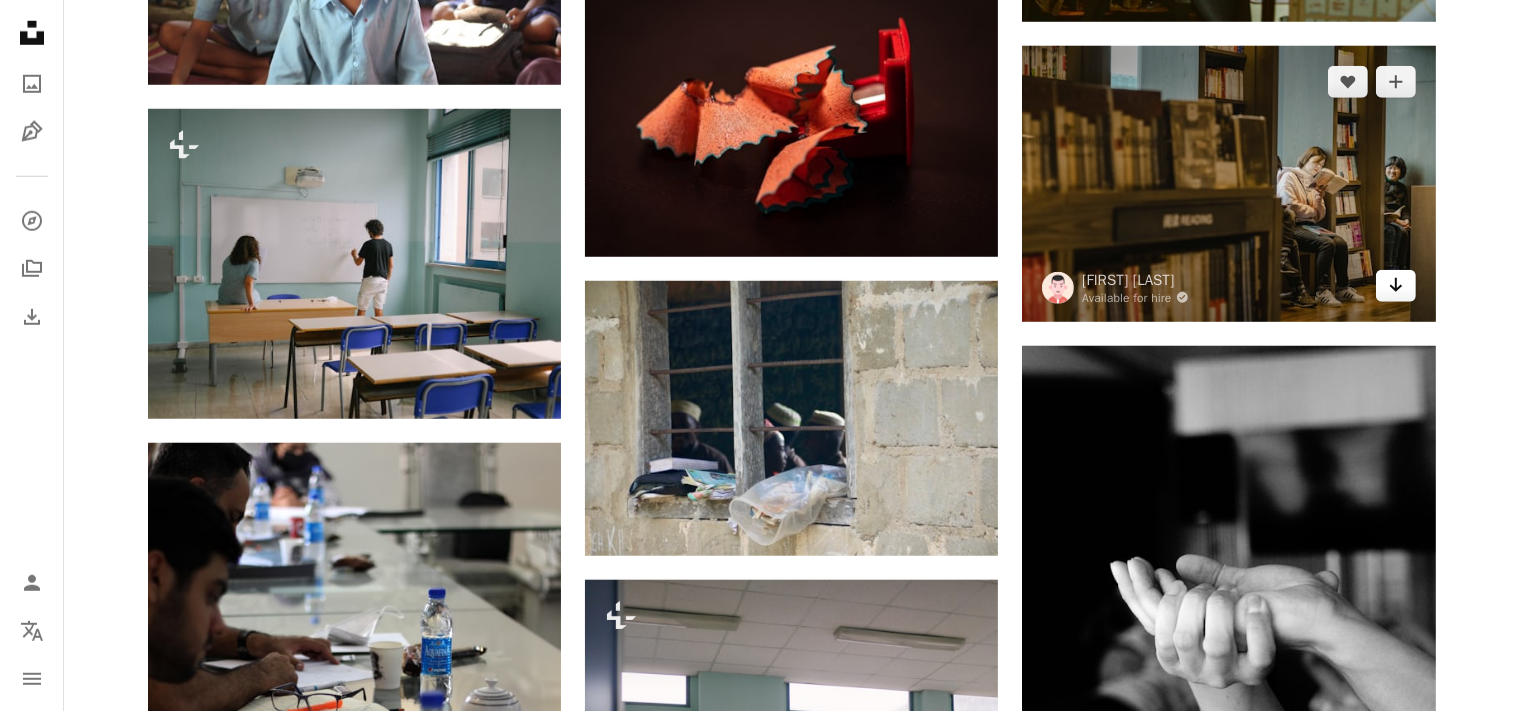 click on "Arrow pointing down" at bounding box center (1396, 286) 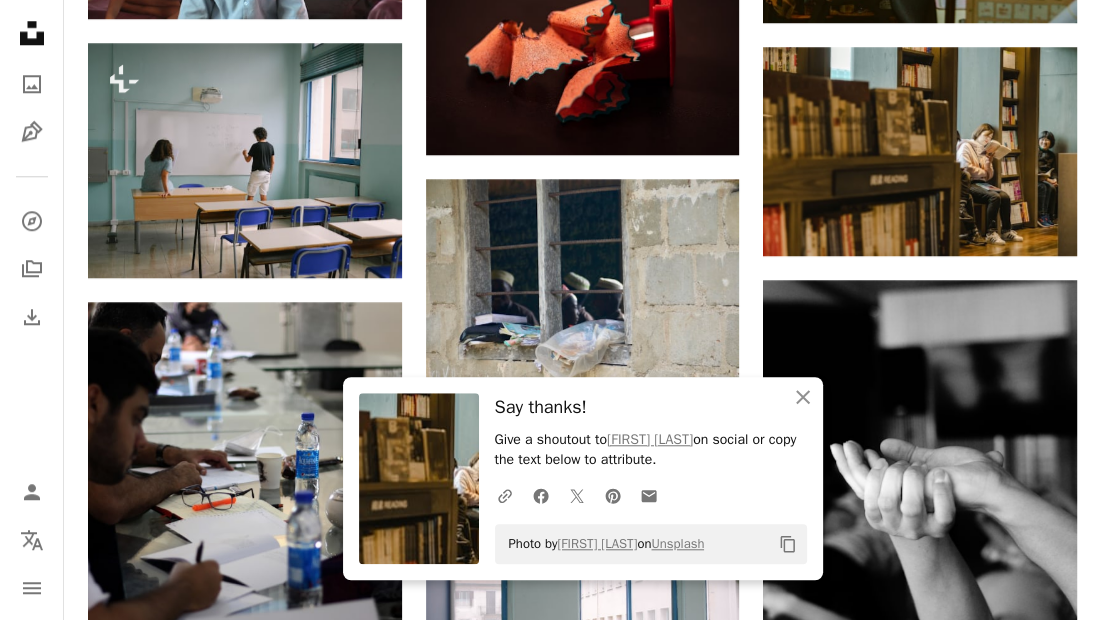 scroll, scrollTop: 1439, scrollLeft: 0, axis: vertical 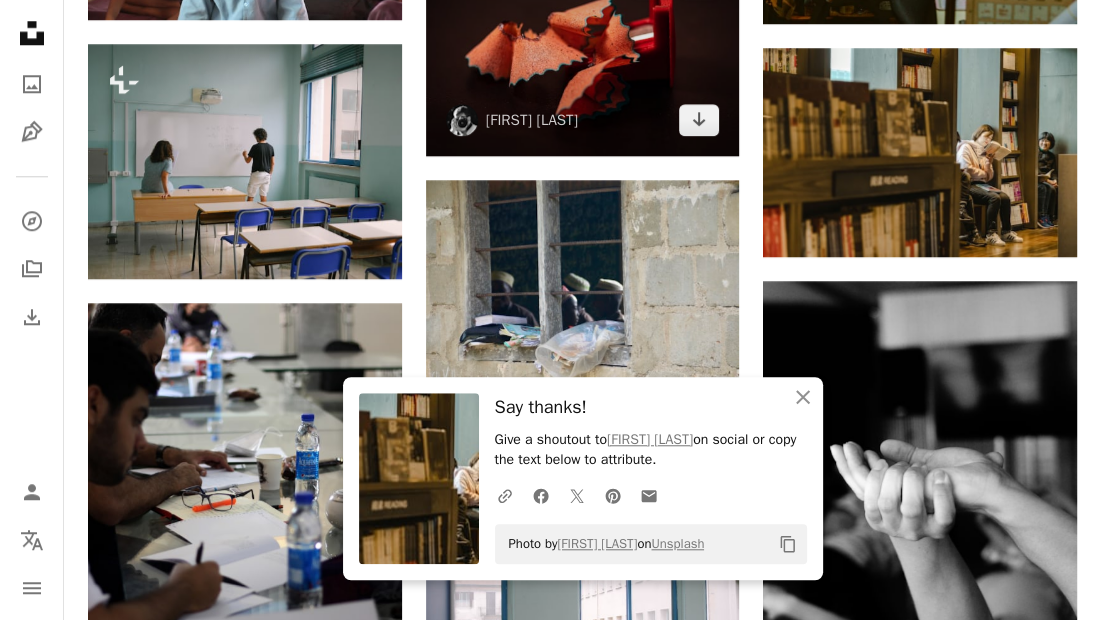 click at bounding box center (583, 51) 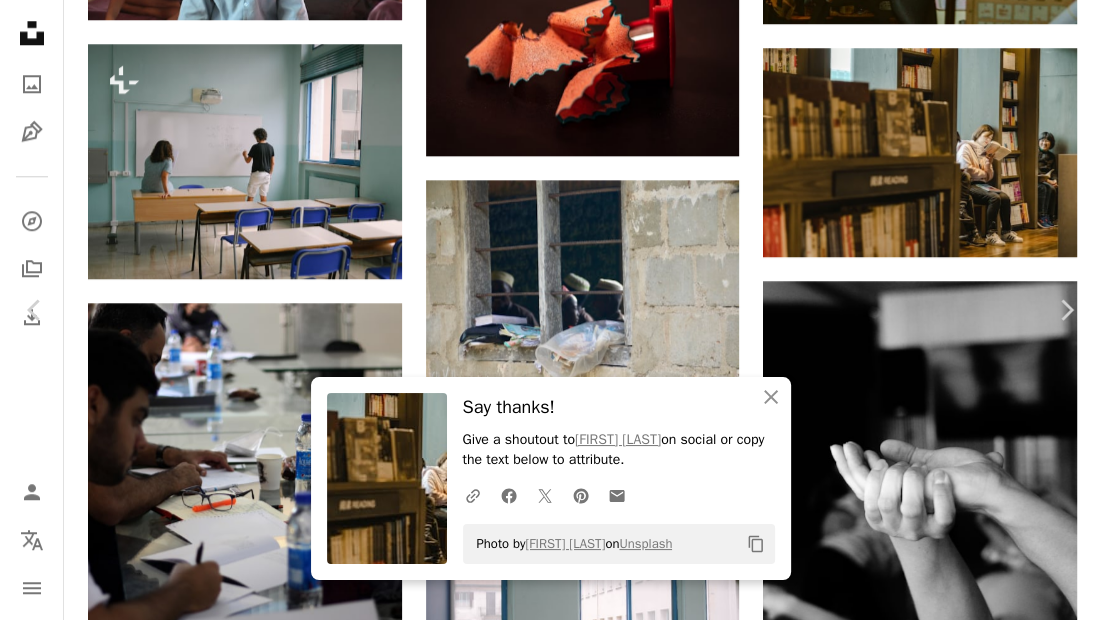 scroll, scrollTop: 175, scrollLeft: 0, axis: vertical 